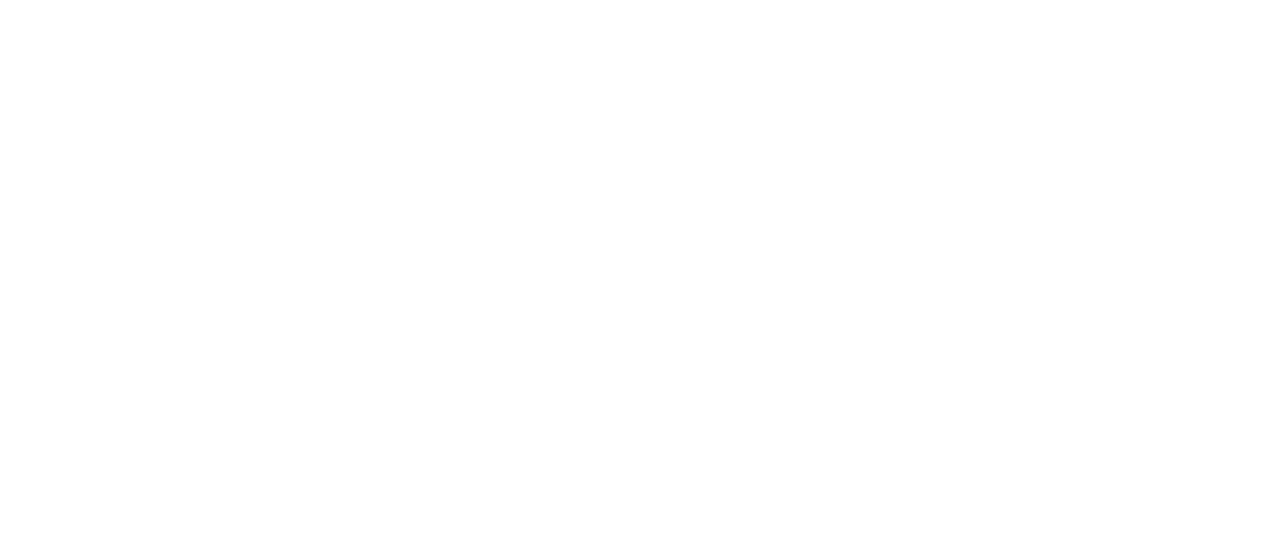 scroll, scrollTop: 0, scrollLeft: 0, axis: both 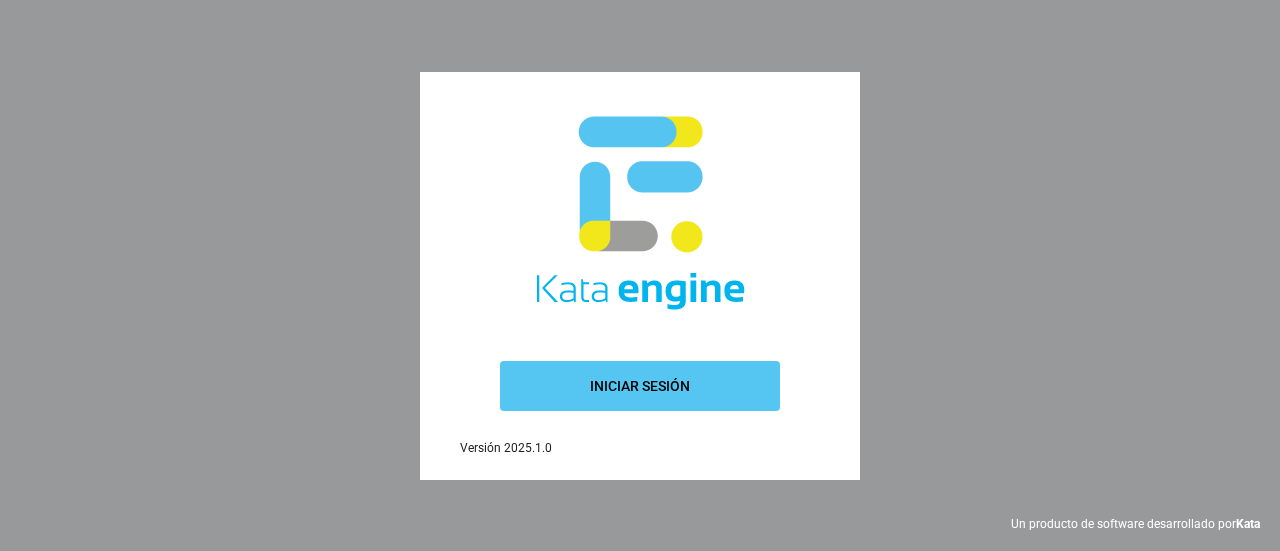 click at bounding box center (640, 214) 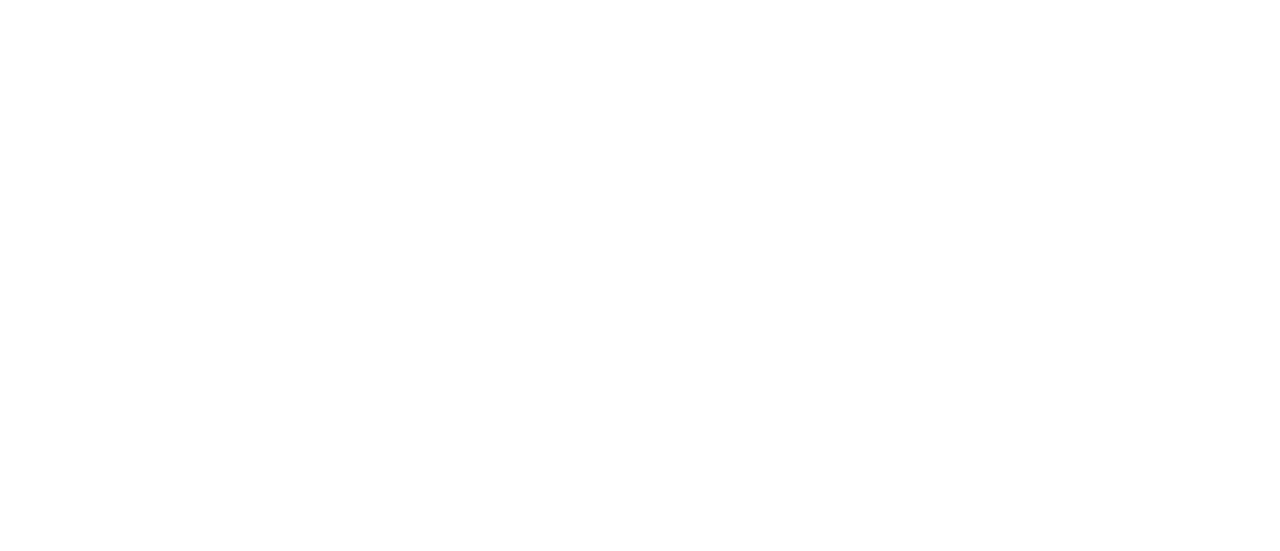 scroll, scrollTop: 0, scrollLeft: 0, axis: both 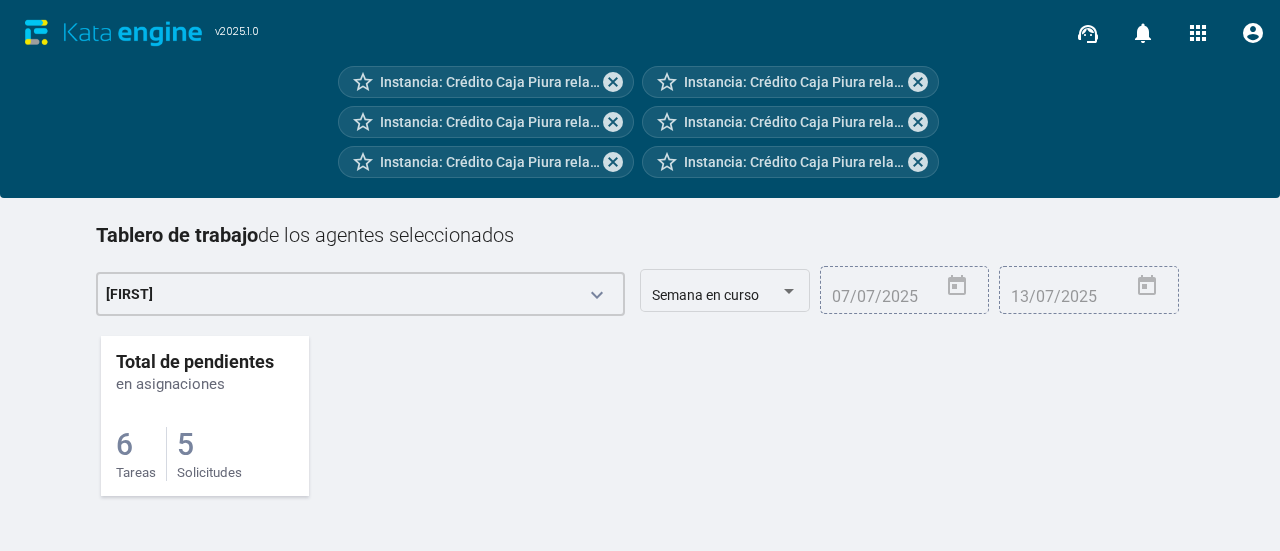 click on "5 Solicitudes" at bounding box center [209, 454] 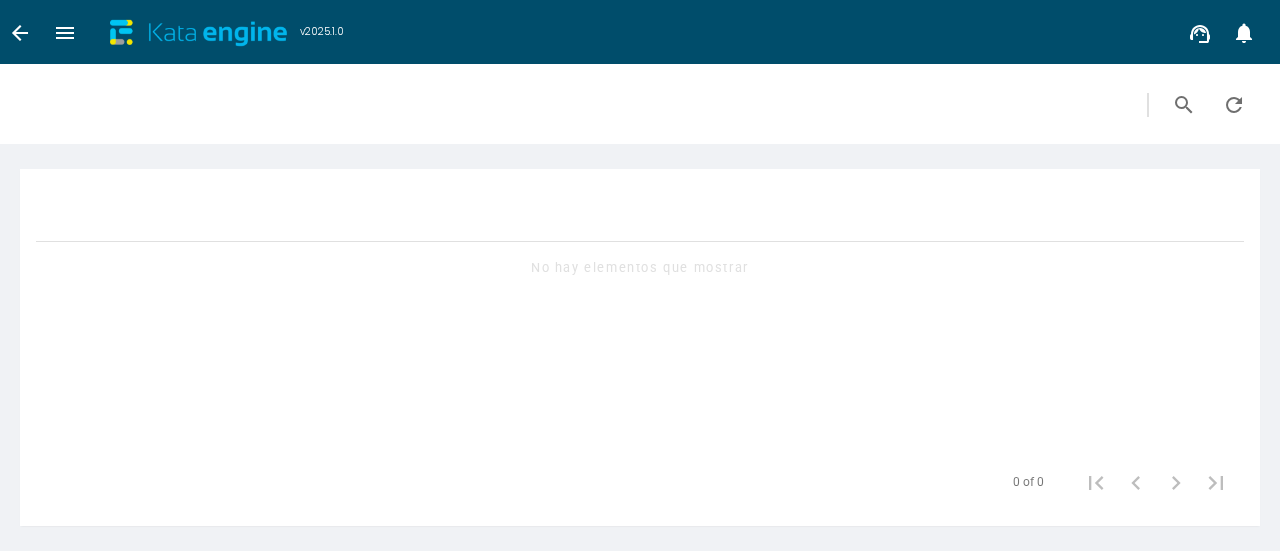 scroll, scrollTop: 0, scrollLeft: 0, axis: both 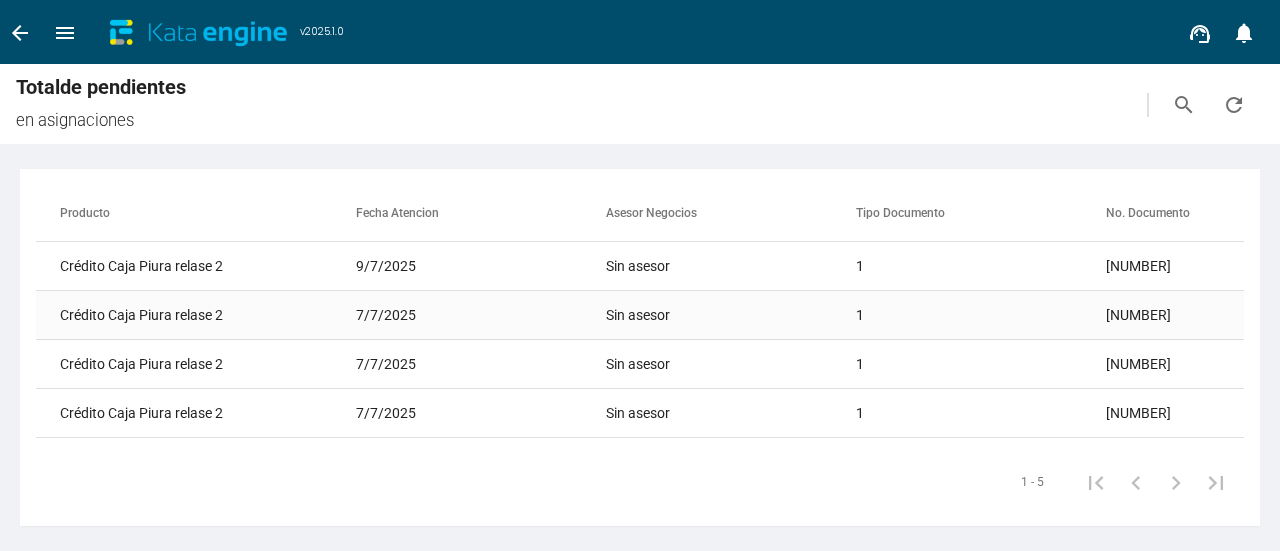 drag, startPoint x: 486, startPoint y: 315, endPoint x: 587, endPoint y: 299, distance: 102.259476 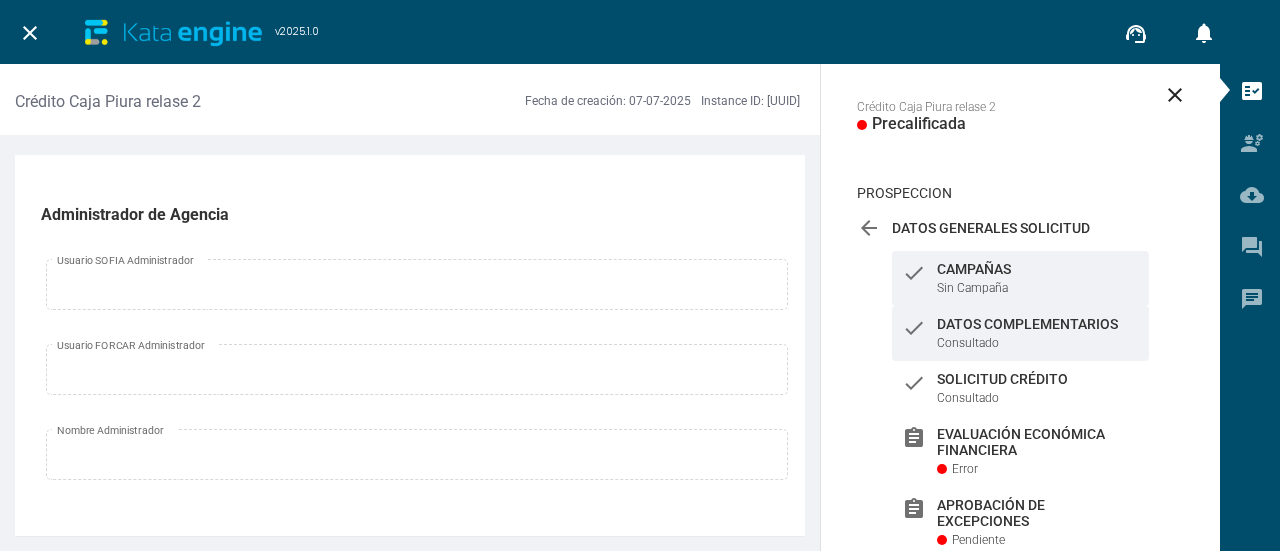 click on "Datos Complementarios" at bounding box center [1038, 269] 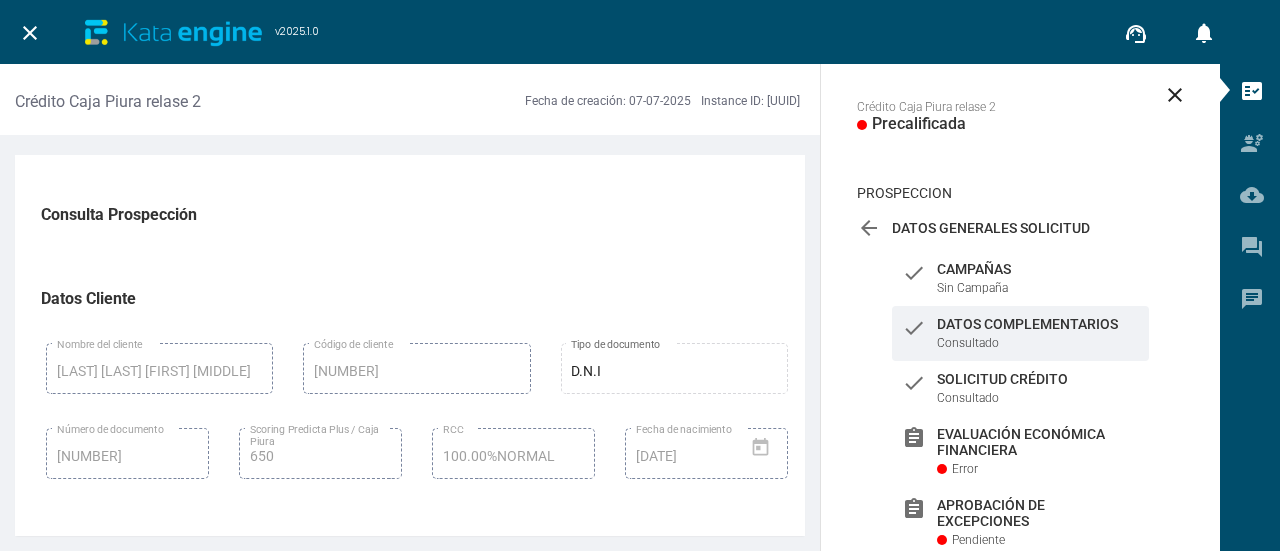click on "close" at bounding box center [30, 33] 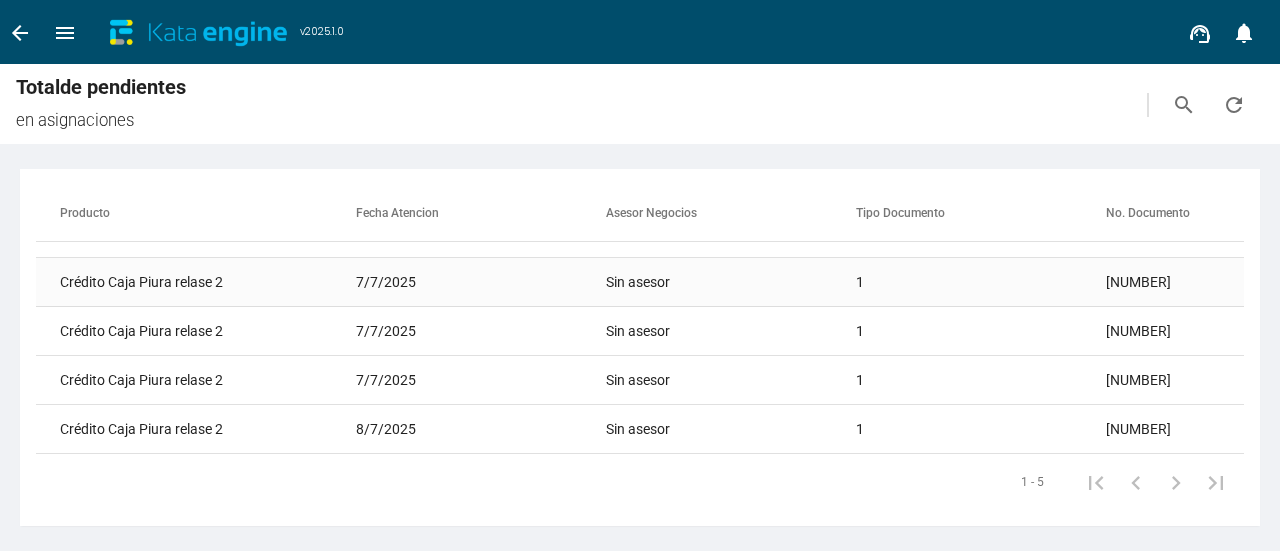 scroll, scrollTop: 0, scrollLeft: 0, axis: both 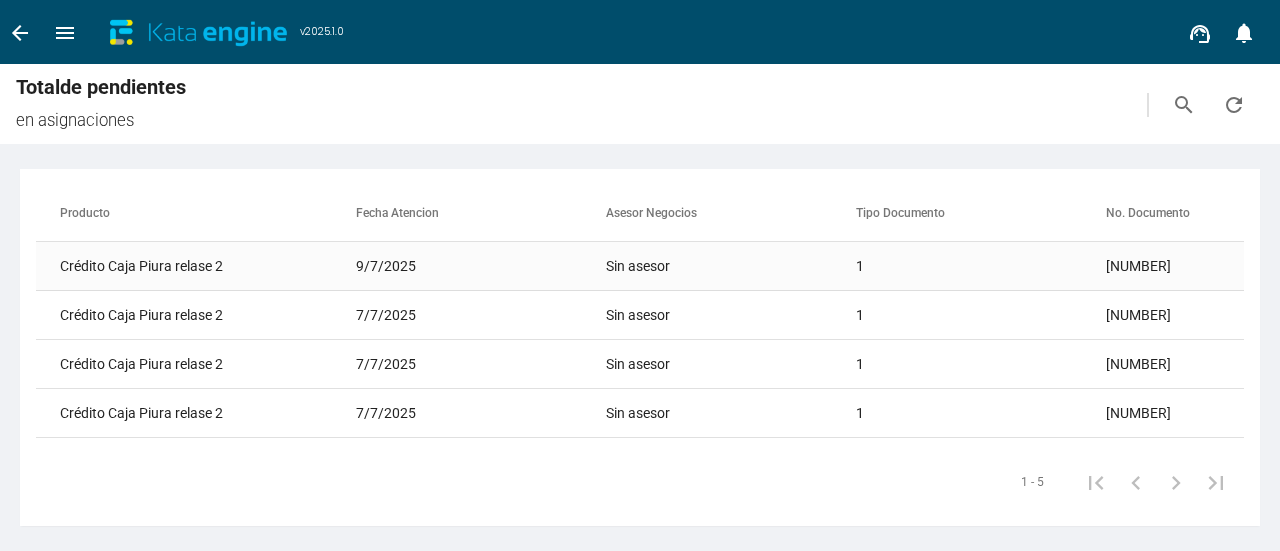 click on "9/7/2025" at bounding box center [481, 266] 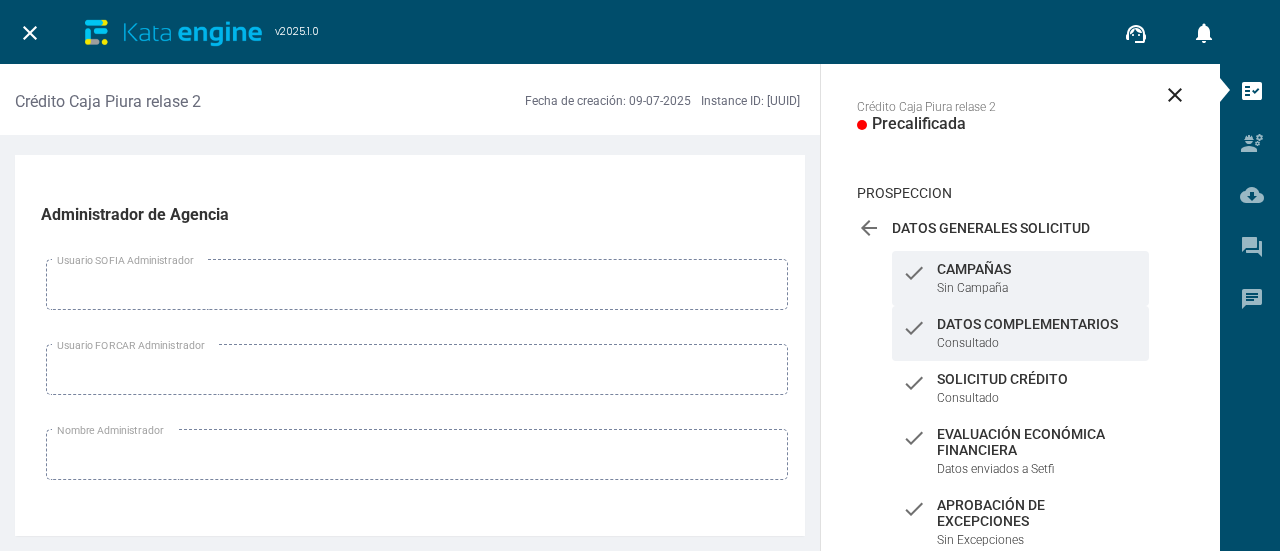 click on "check Datos Complementarios Consultado" at bounding box center (1020, 333) 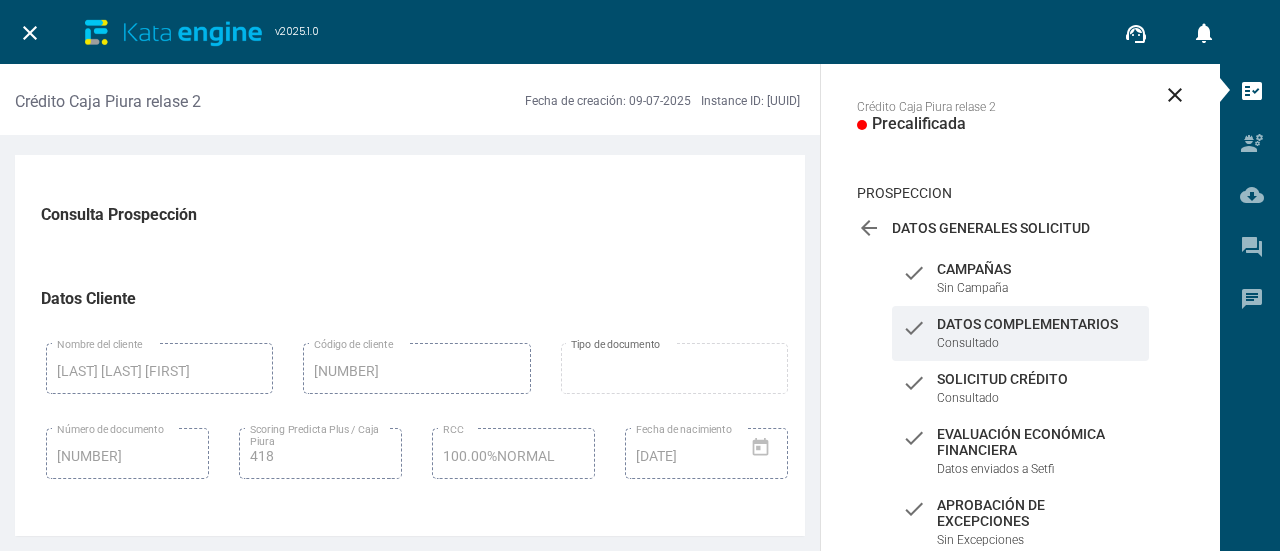 scroll, scrollTop: 200, scrollLeft: 0, axis: vertical 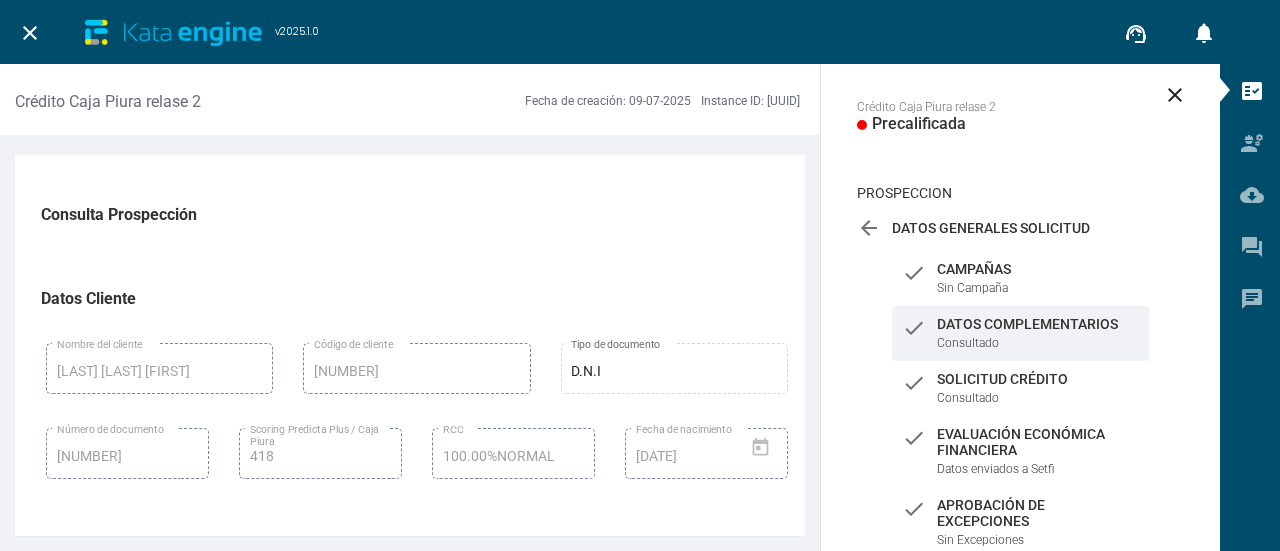 click on "Titular:
DNI: [NUMBER], [LAST] [LAST],Res:E
Tipo de Producto: CRÉDITOS DE CAMPAÑA (CAMPÑ) NR: ALTO
CAMPÑ:E MICRO:E AUTOM:R PANDE:E ALTOQ:E MUJER:E
PESQU:E AGROP:E EXCLI:E COMPR:O FIANZ:E" at bounding box center [417, 381] 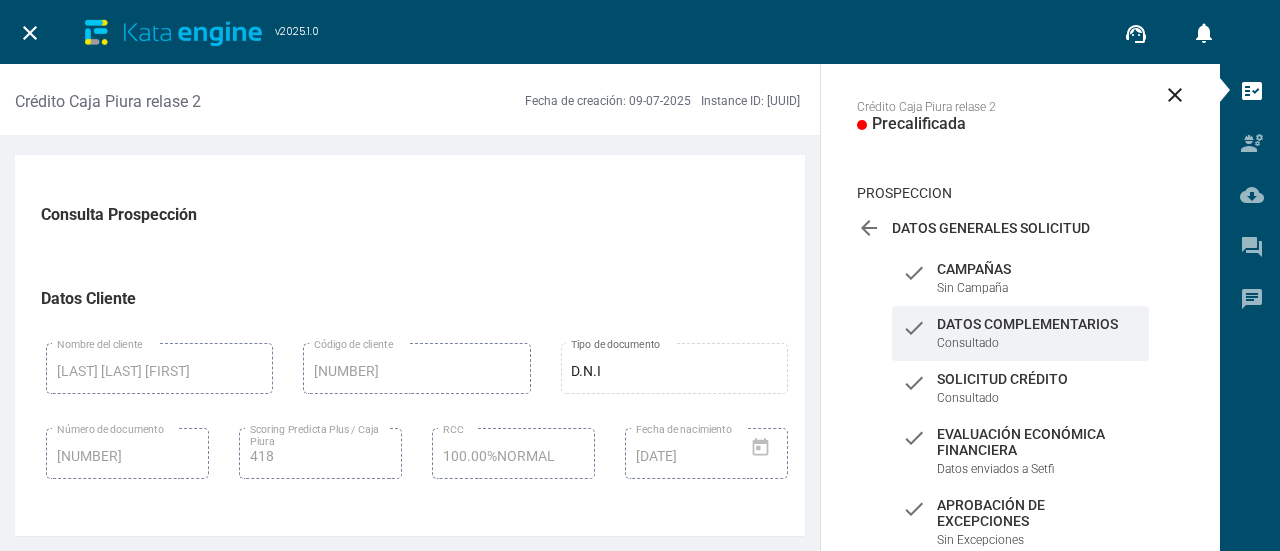 scroll, scrollTop: 100, scrollLeft: 0, axis: vertical 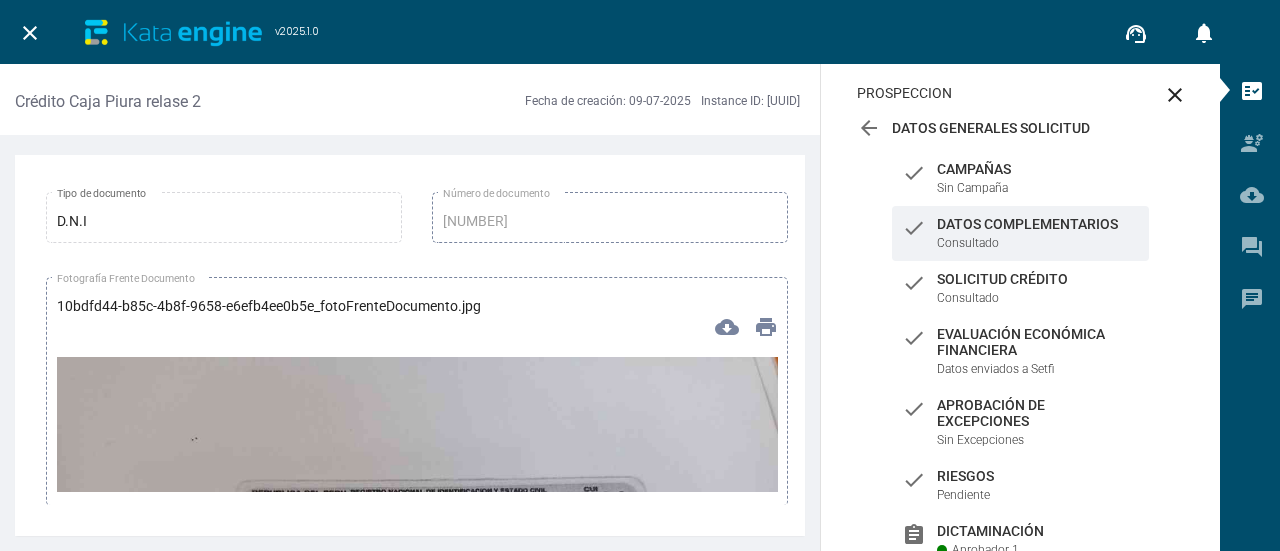 click at bounding box center [417, 560] 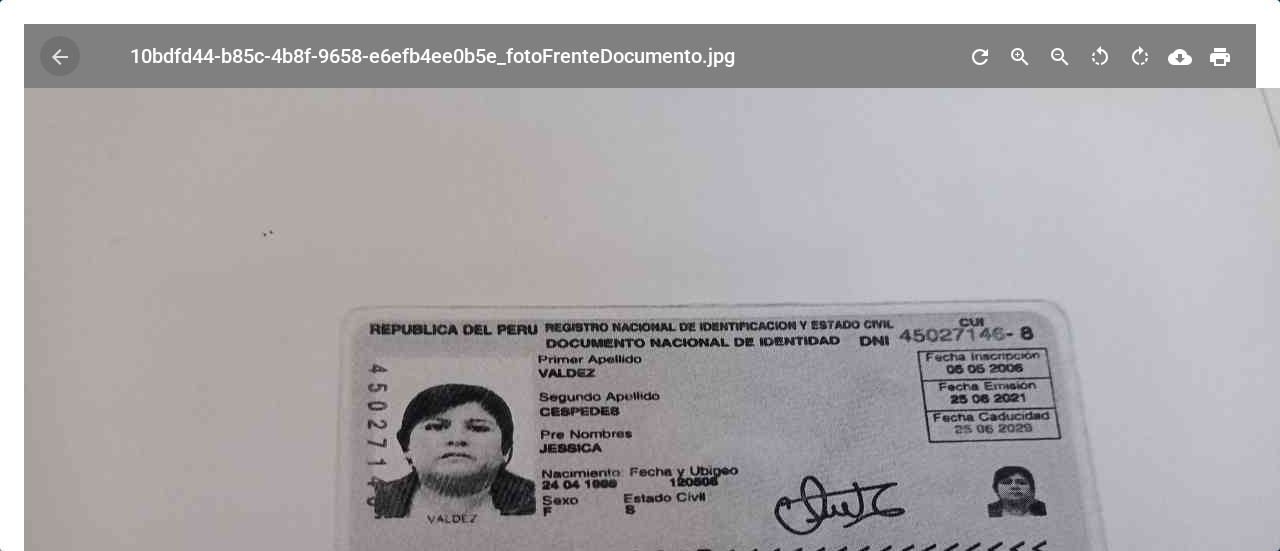 scroll, scrollTop: 200, scrollLeft: 0, axis: vertical 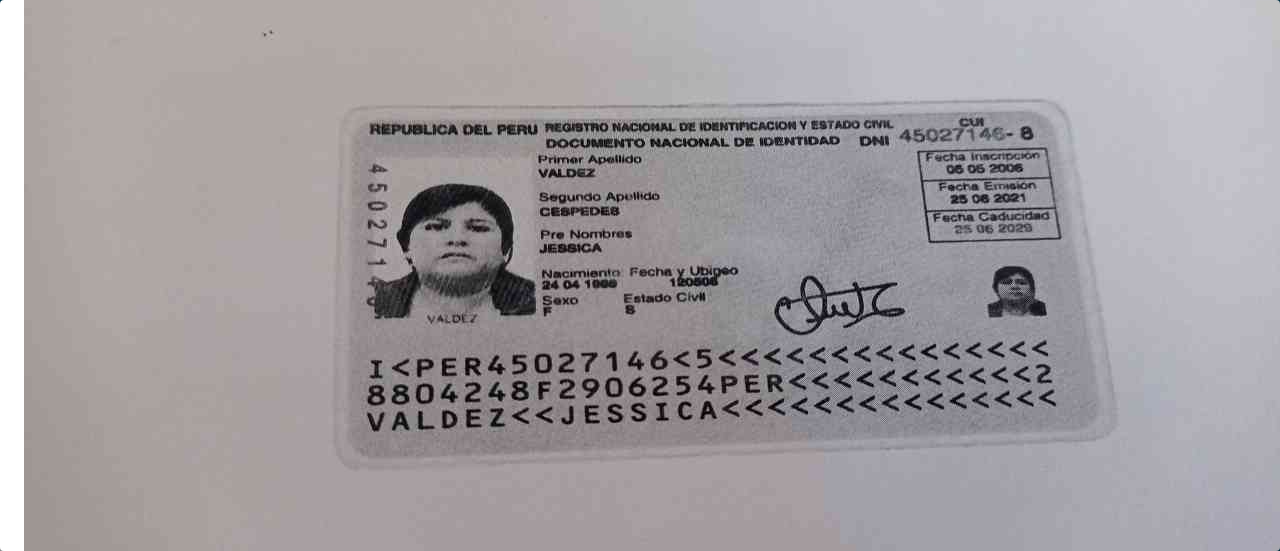 type 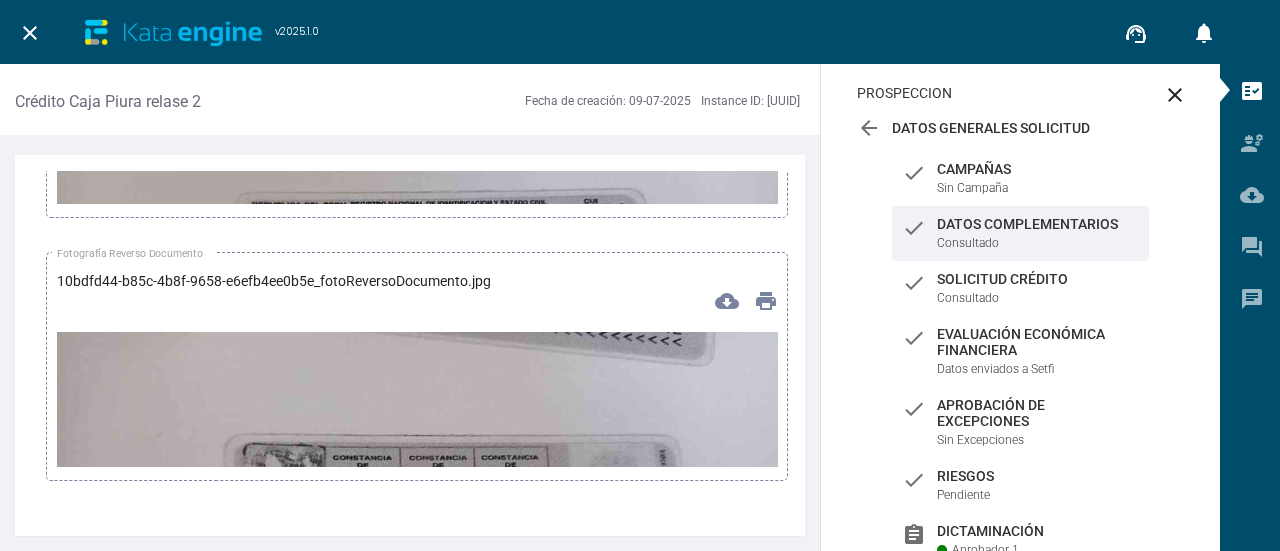 scroll, scrollTop: 6200, scrollLeft: 0, axis: vertical 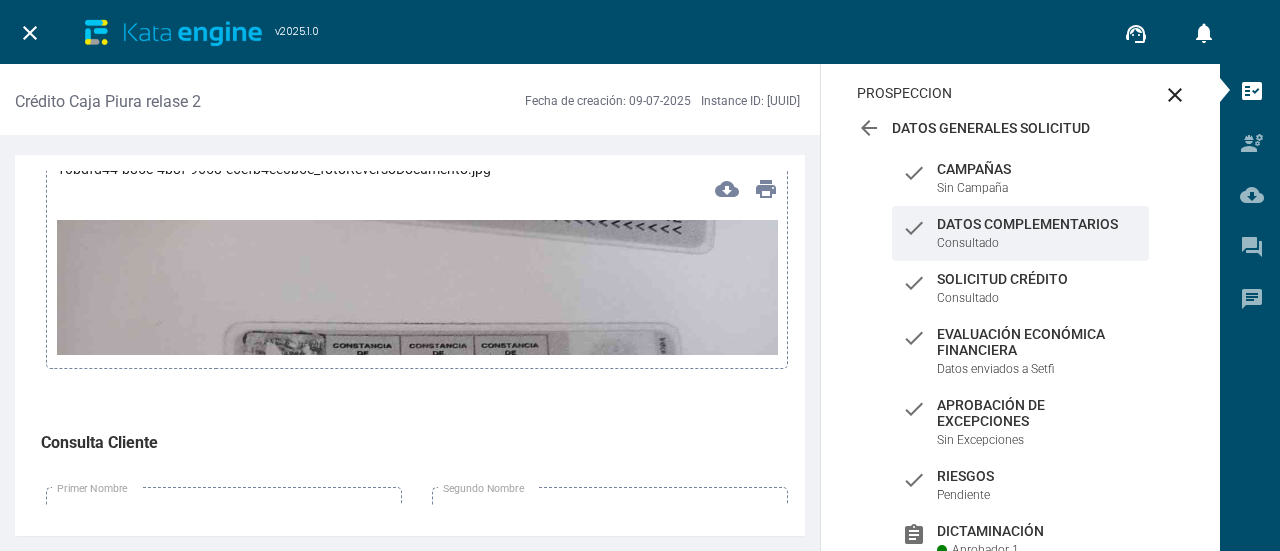 click at bounding box center [417, 423] 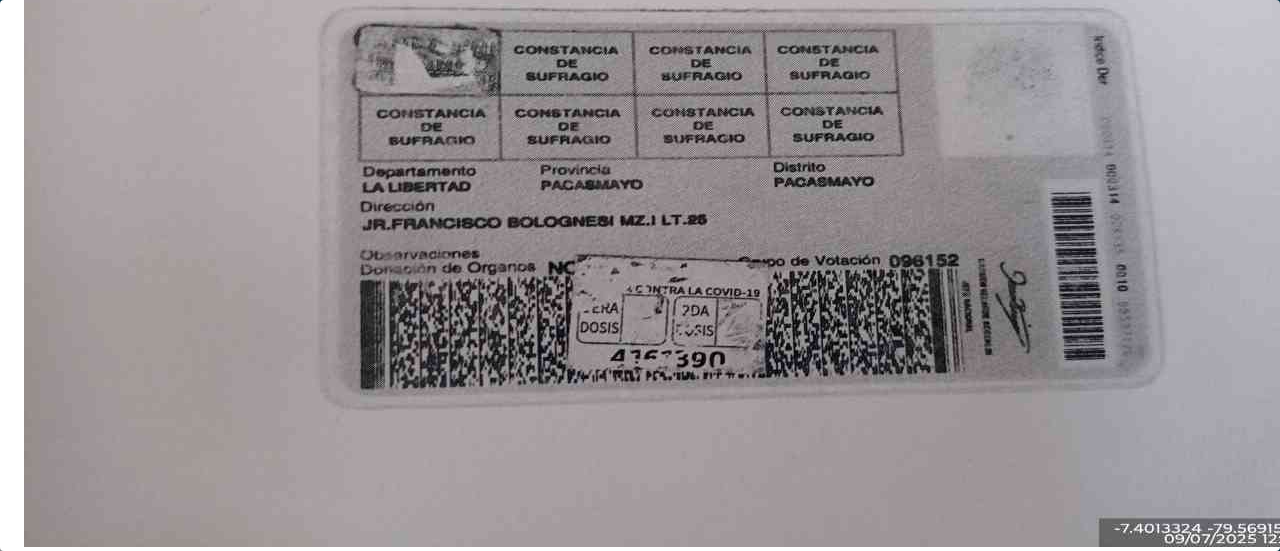 scroll, scrollTop: 276, scrollLeft: 0, axis: vertical 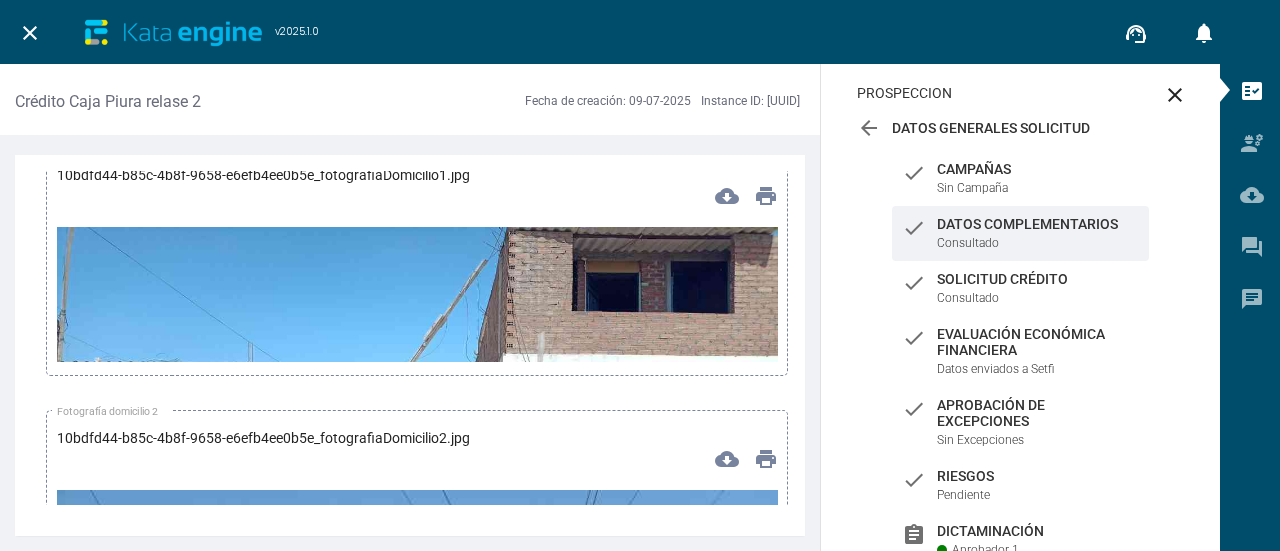 click at bounding box center (417, 430) 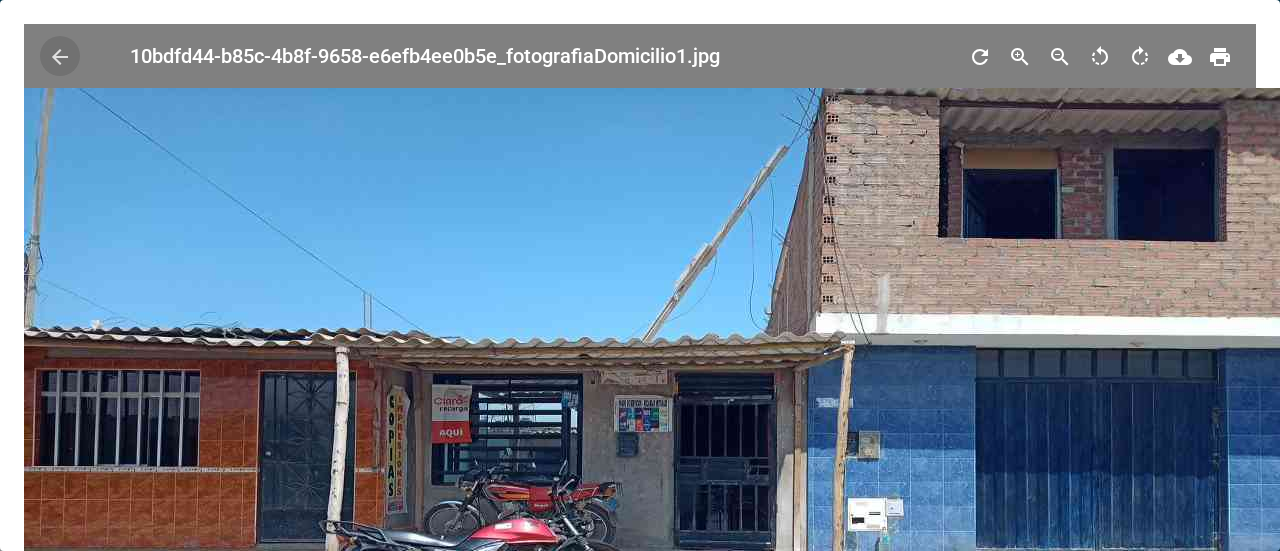 scroll, scrollTop: 276, scrollLeft: 0, axis: vertical 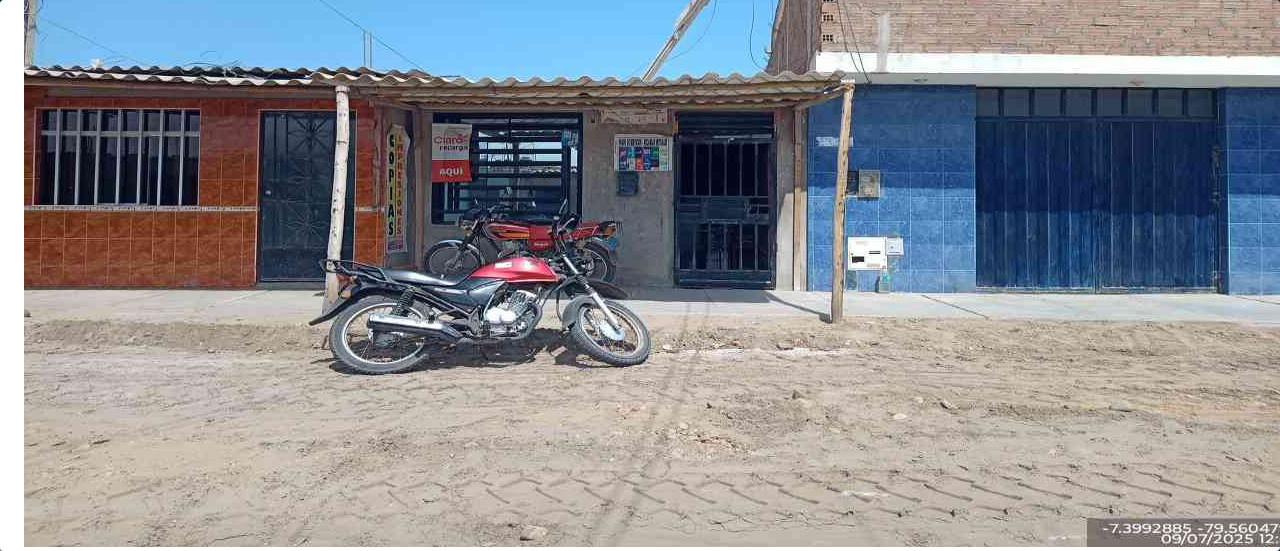 type 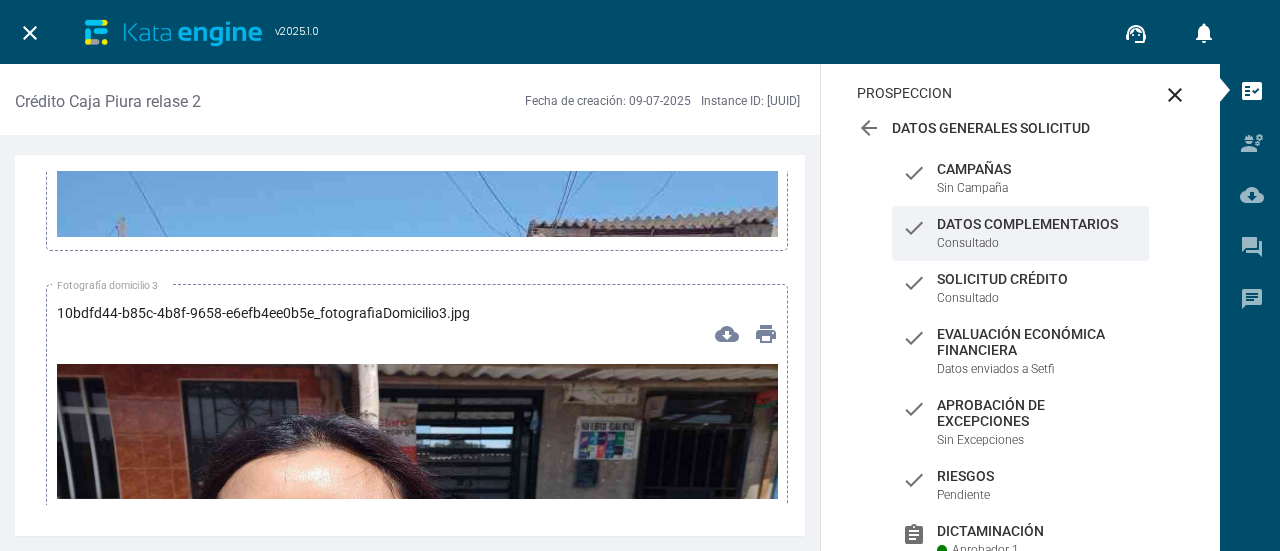scroll, scrollTop: 8600, scrollLeft: 0, axis: vertical 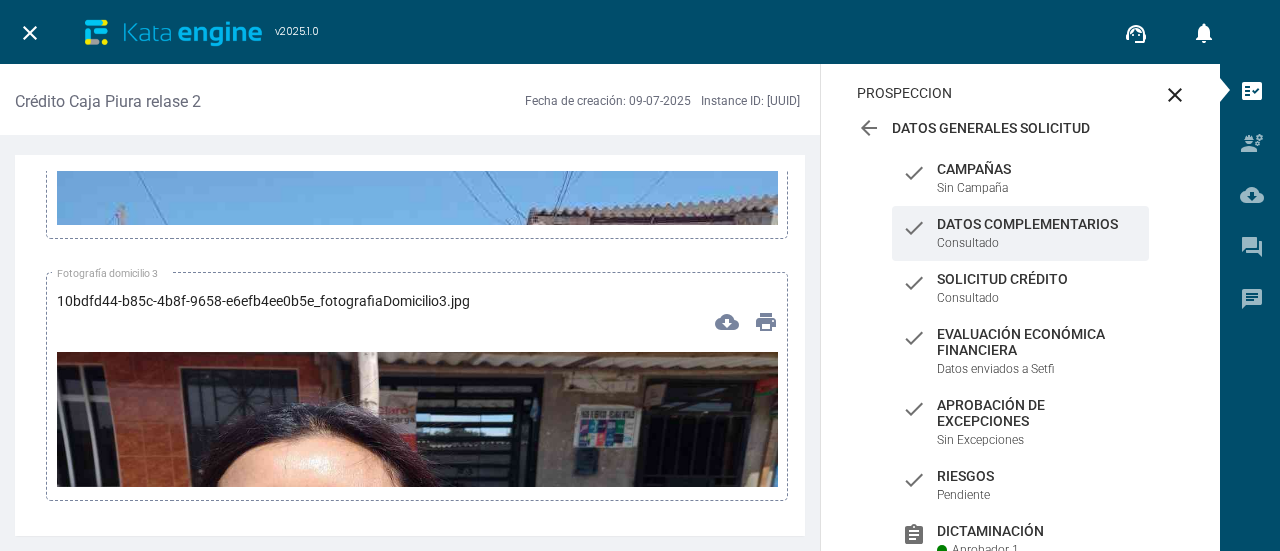 click at bounding box center (417, 731) 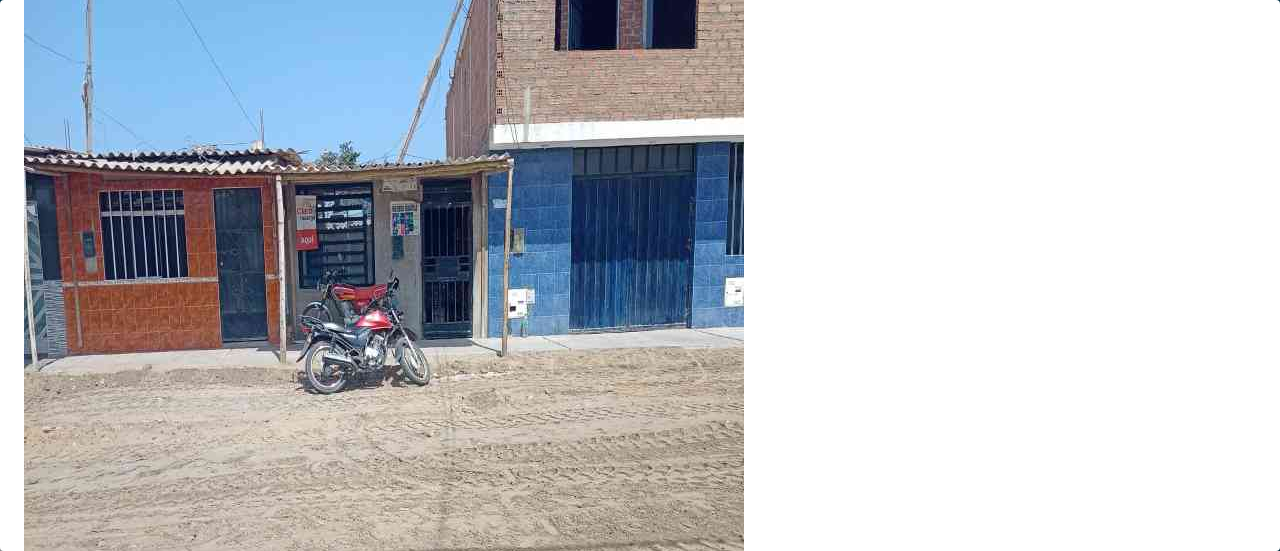 scroll, scrollTop: 400, scrollLeft: 0, axis: vertical 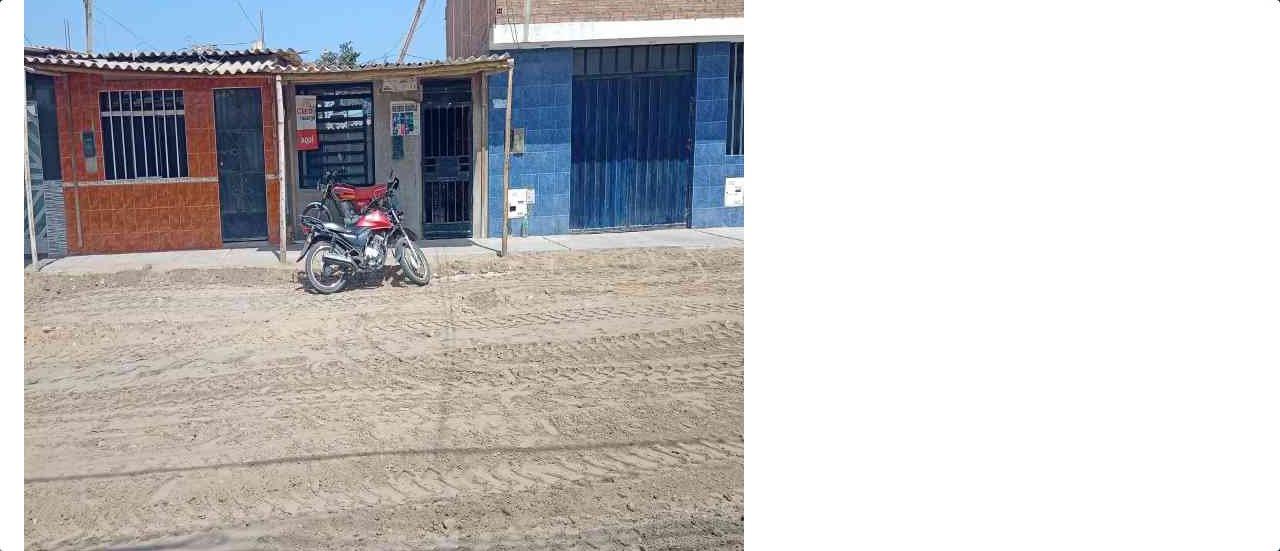type 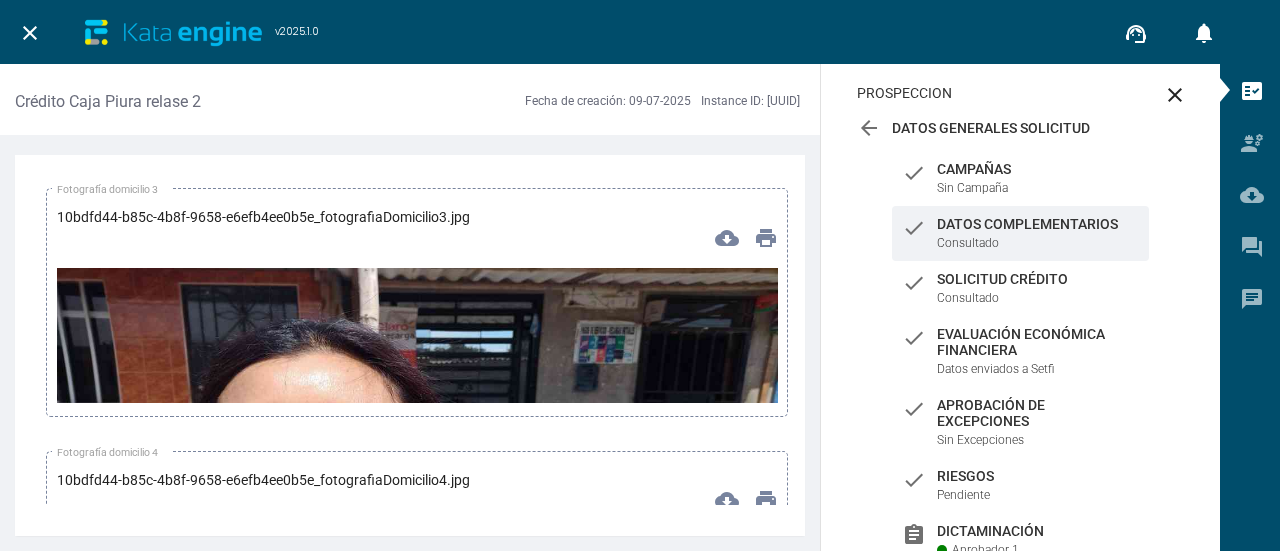 scroll, scrollTop: 8800, scrollLeft: 0, axis: vertical 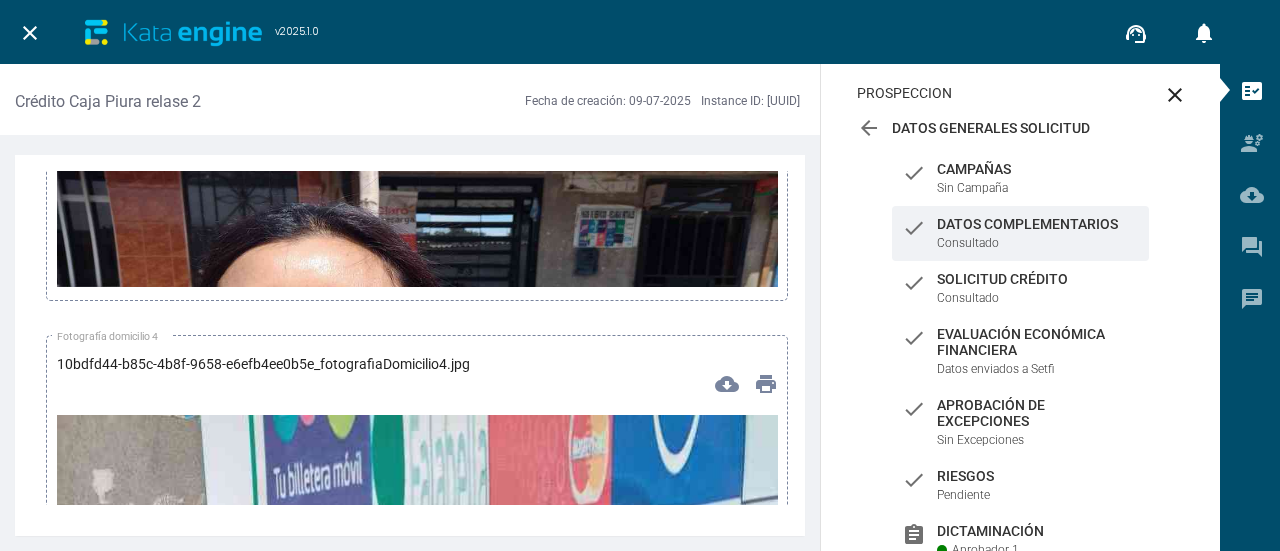 click at bounding box center (417, 355) 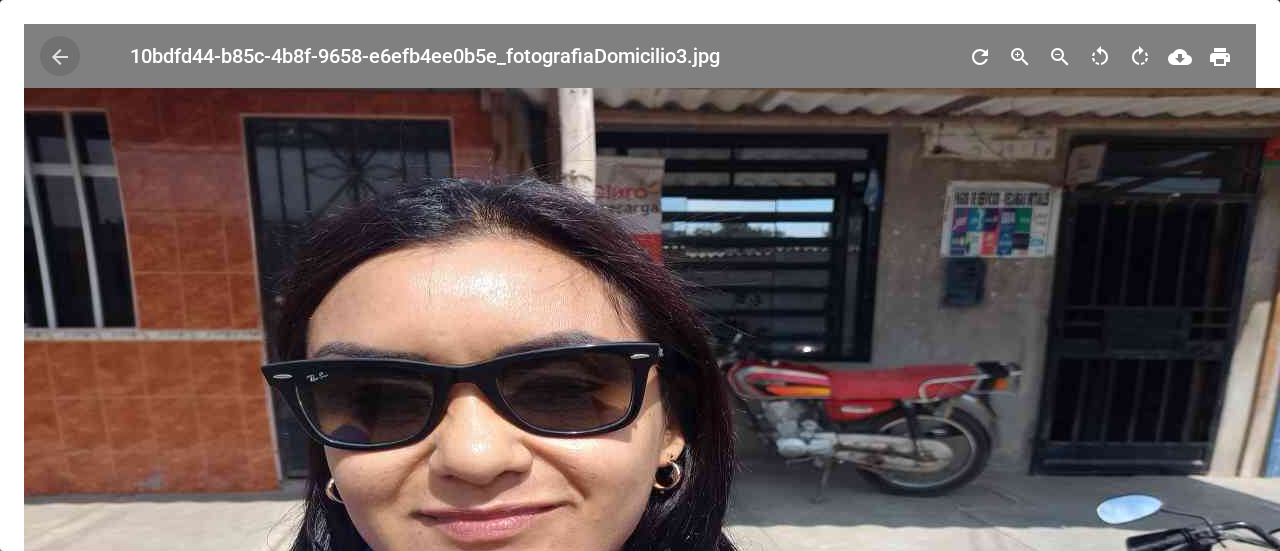 scroll, scrollTop: 200, scrollLeft: 0, axis: vertical 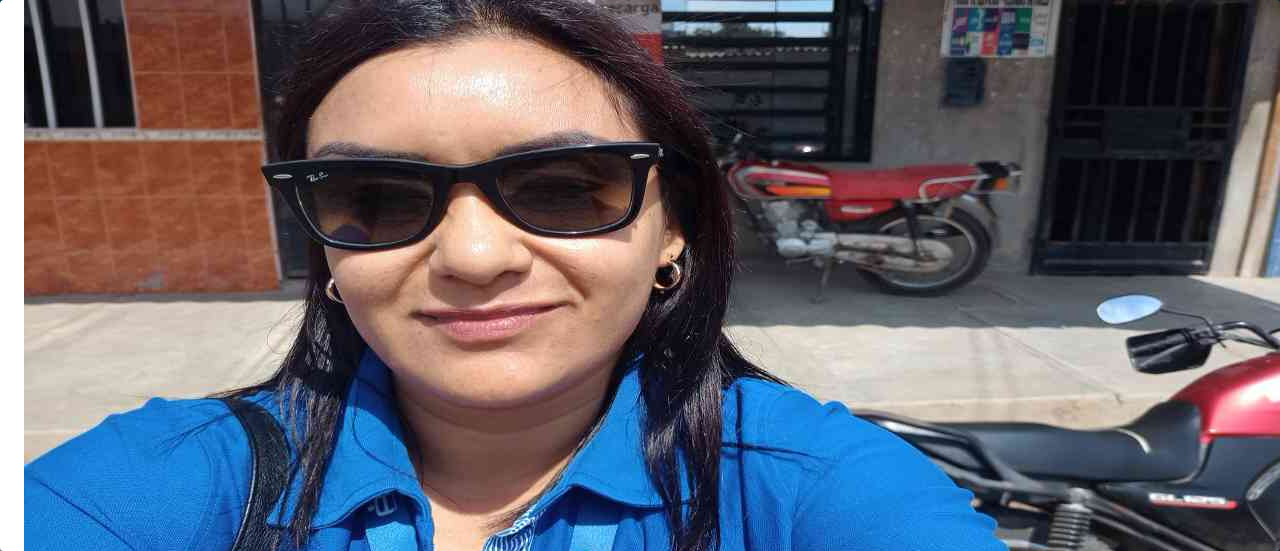 type 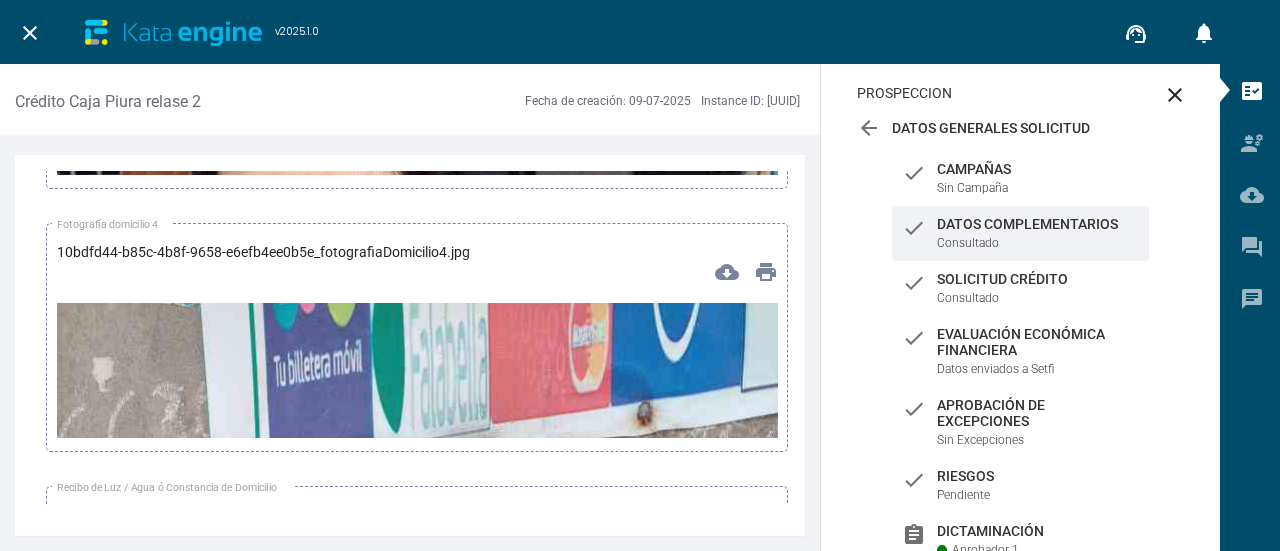 scroll, scrollTop: 8800, scrollLeft: 0, axis: vertical 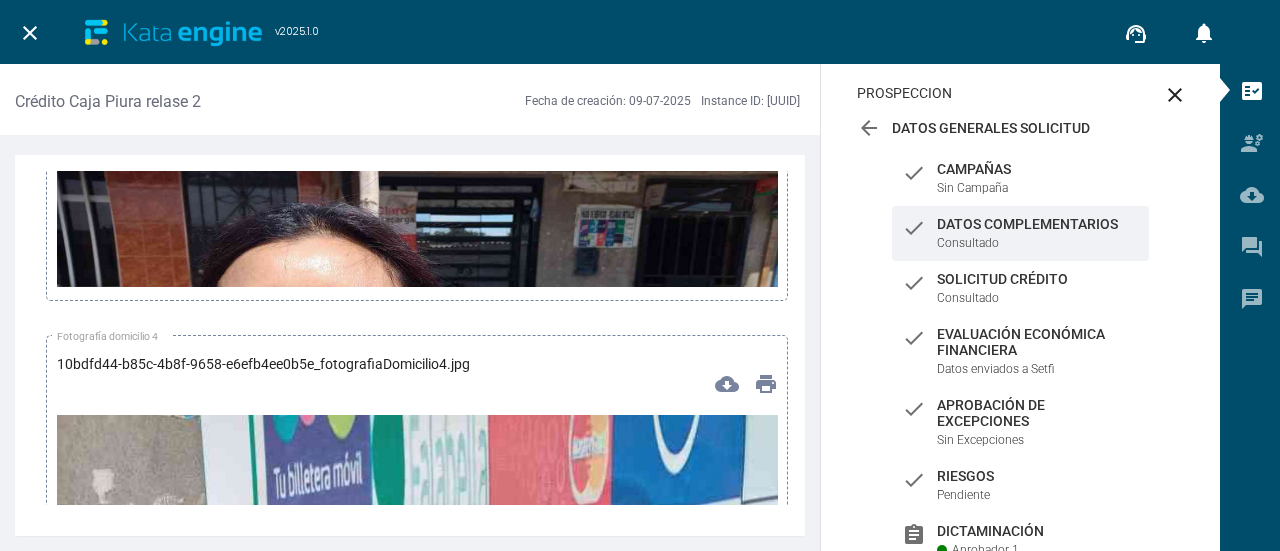 click at bounding box center (417, 355) 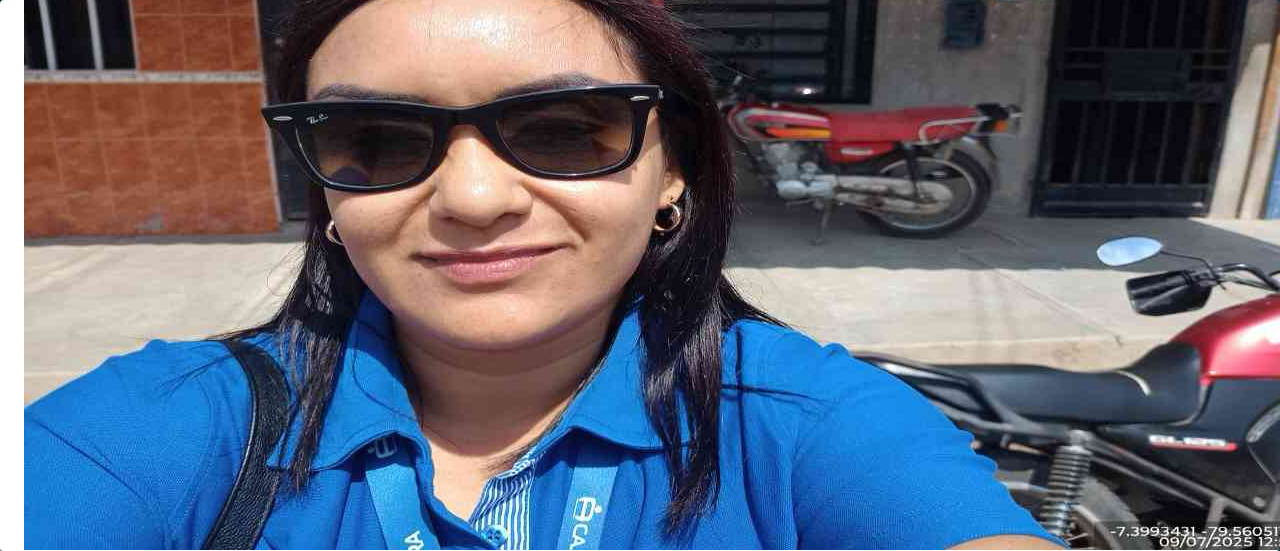 scroll, scrollTop: 276, scrollLeft: 0, axis: vertical 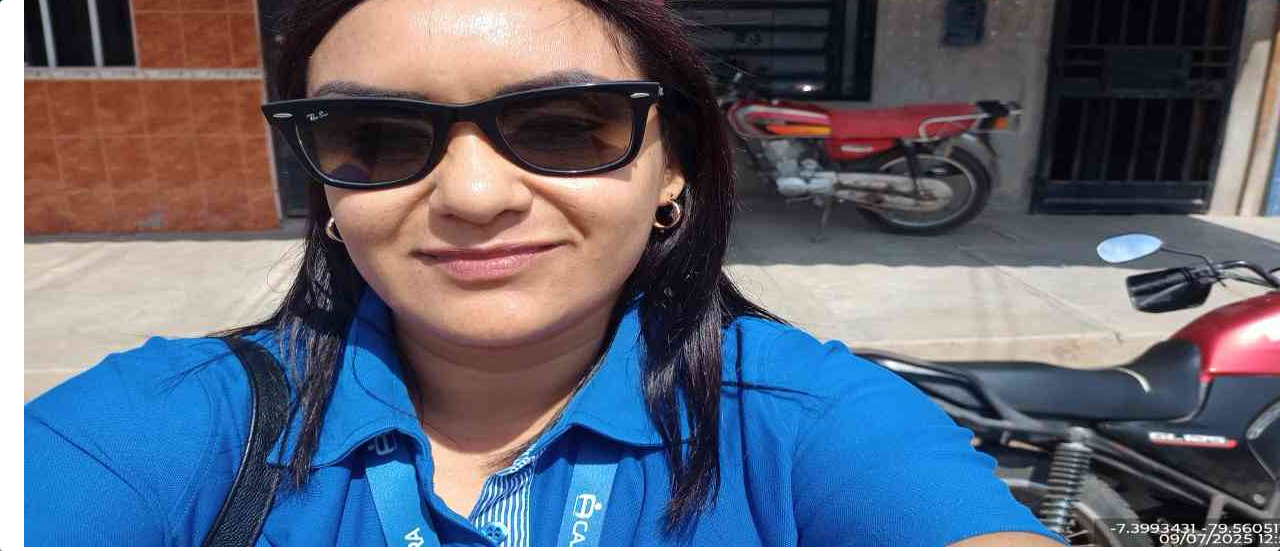 type 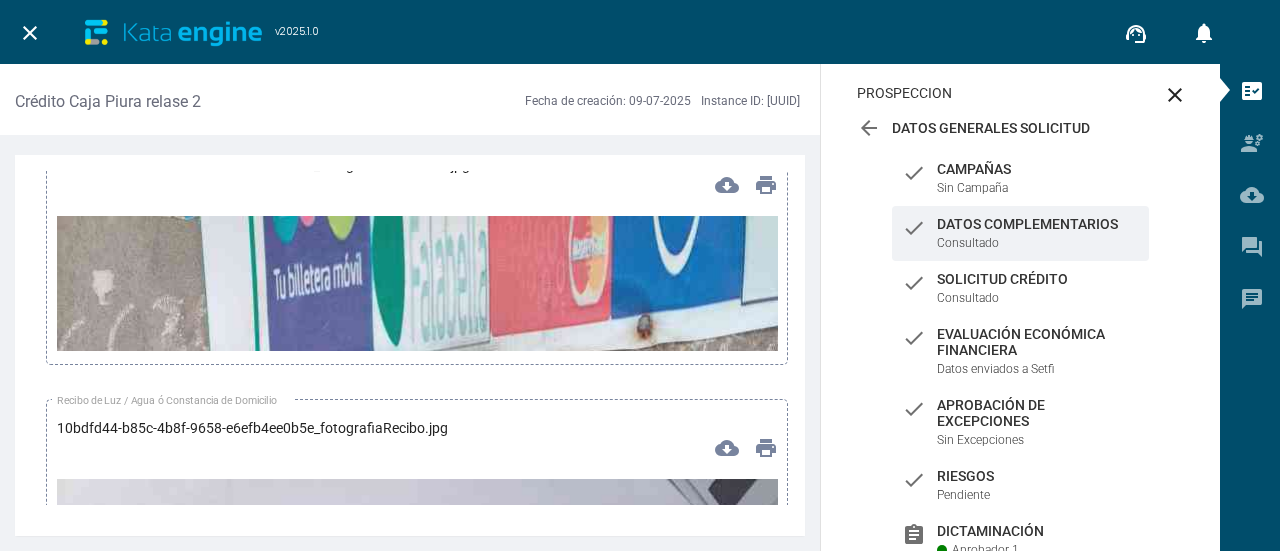 scroll, scrollTop: 9000, scrollLeft: 0, axis: vertical 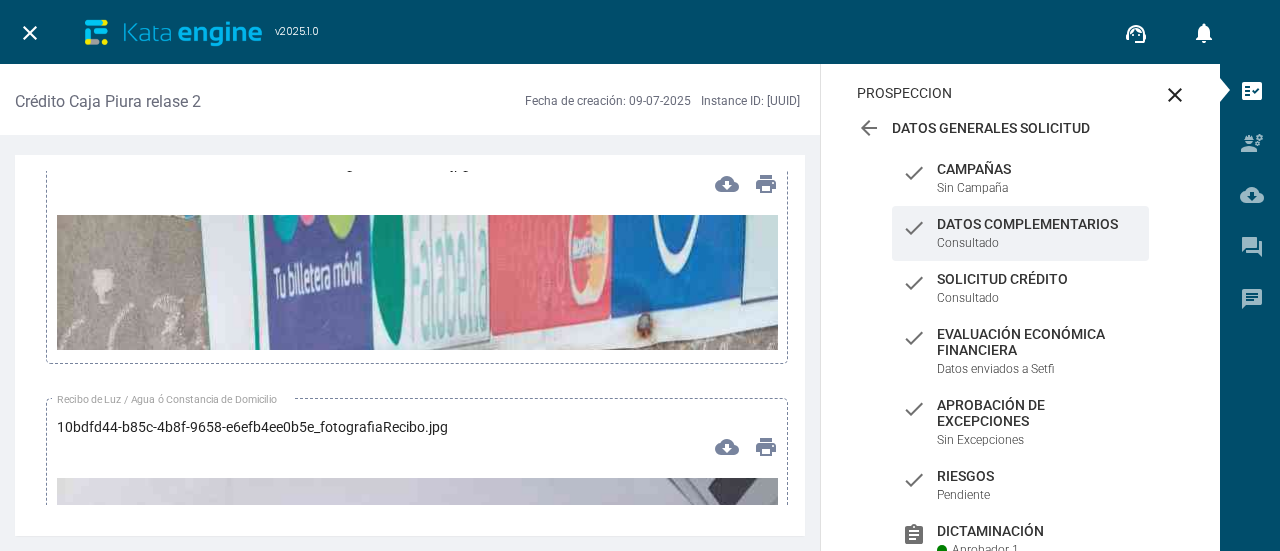 click at bounding box center (417, 856) 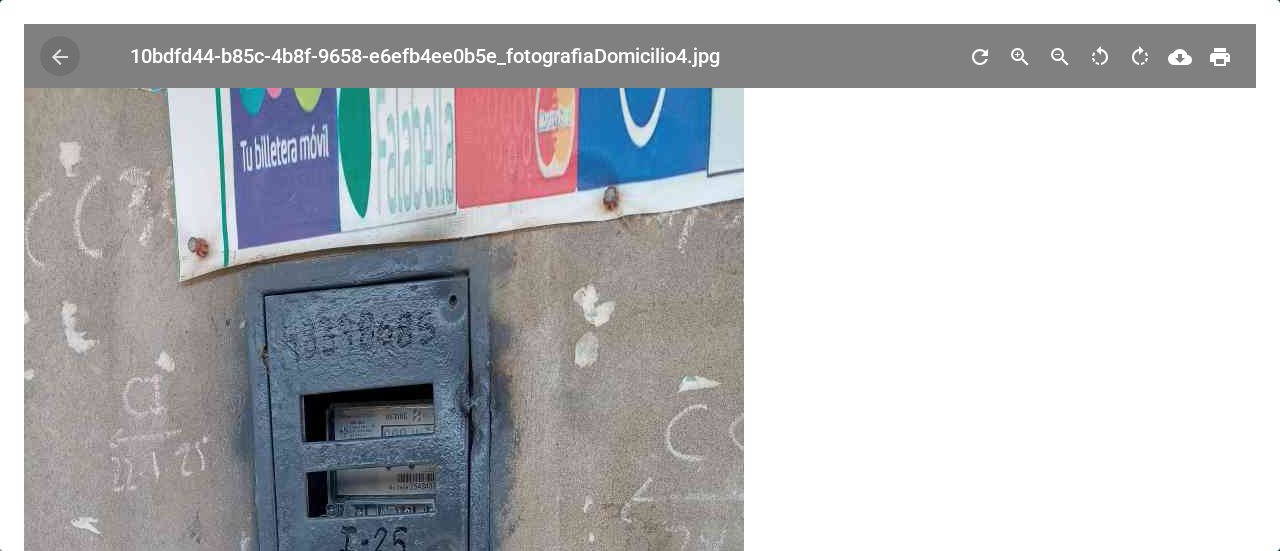 scroll, scrollTop: 200, scrollLeft: 0, axis: vertical 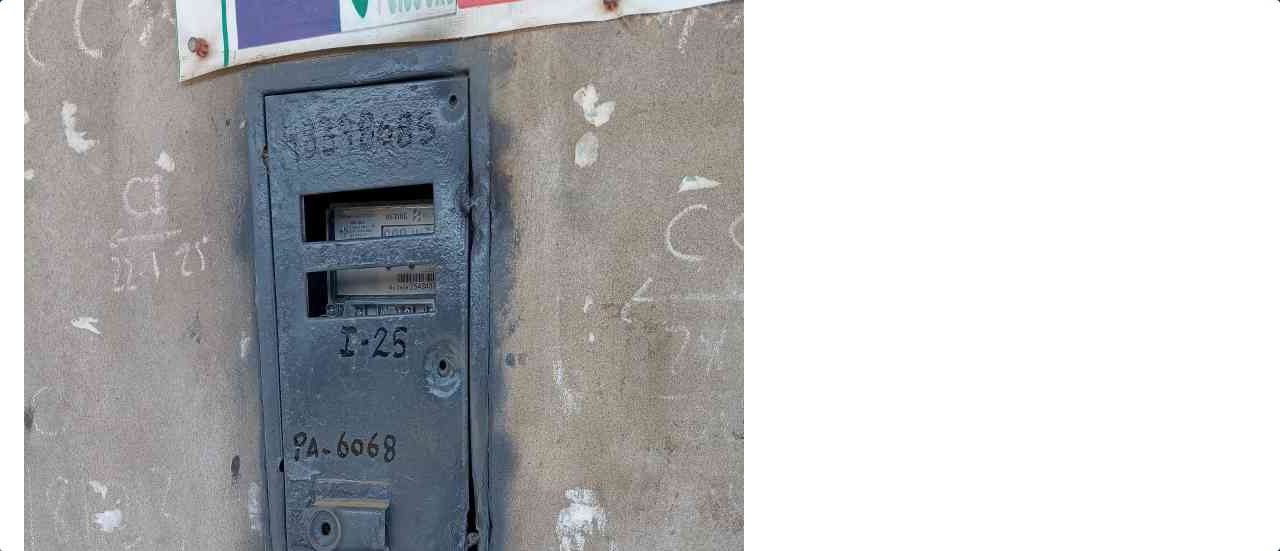 type 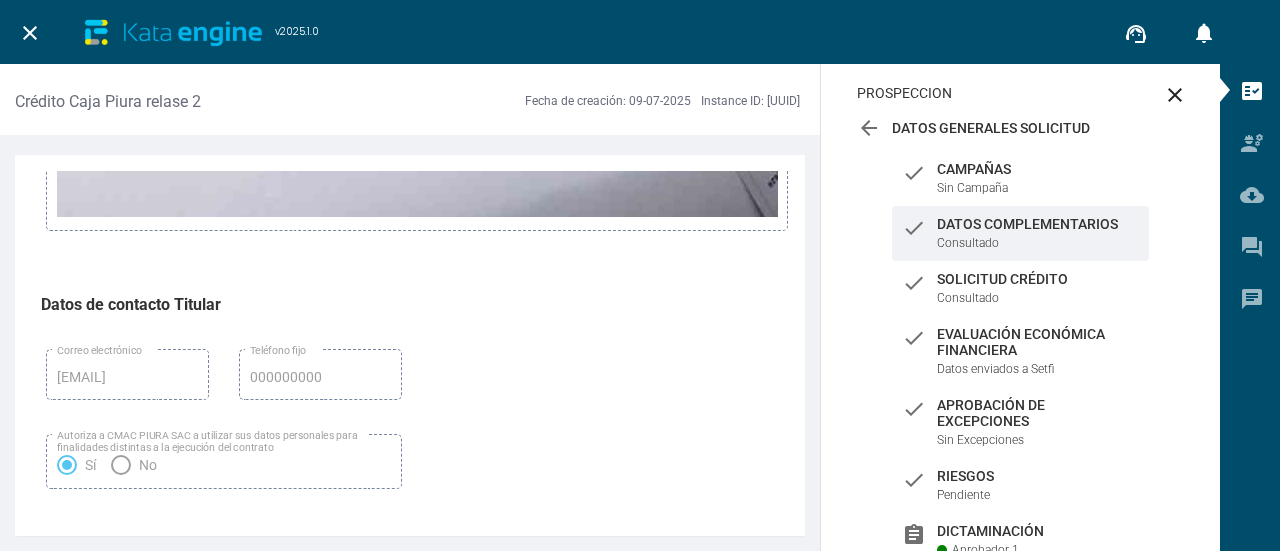 scroll, scrollTop: 9400, scrollLeft: 0, axis: vertical 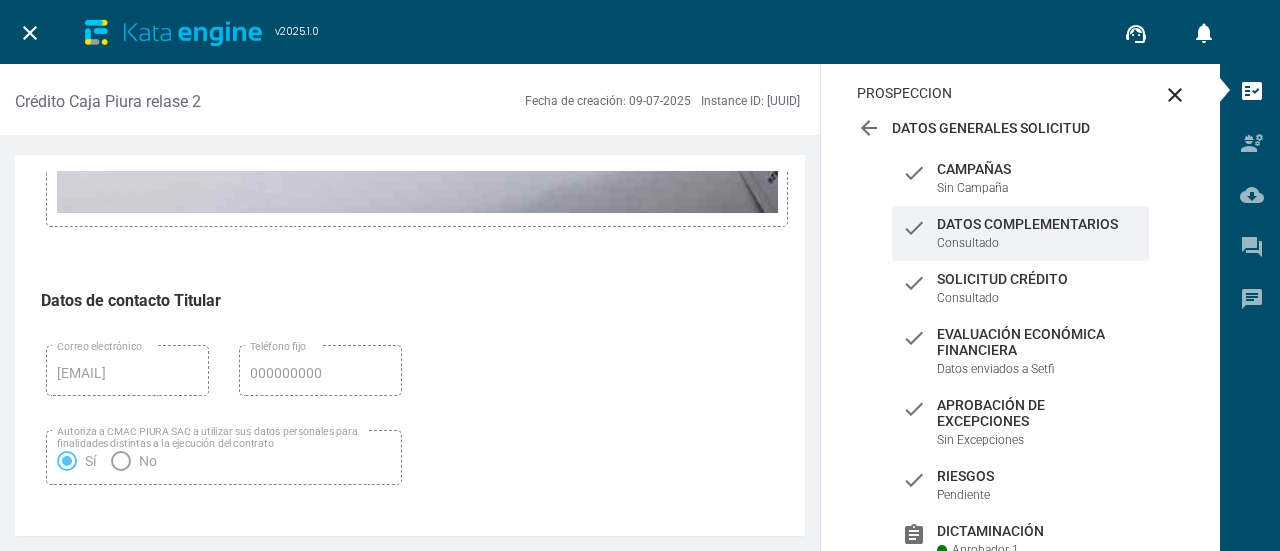 click at bounding box center (417, 719) 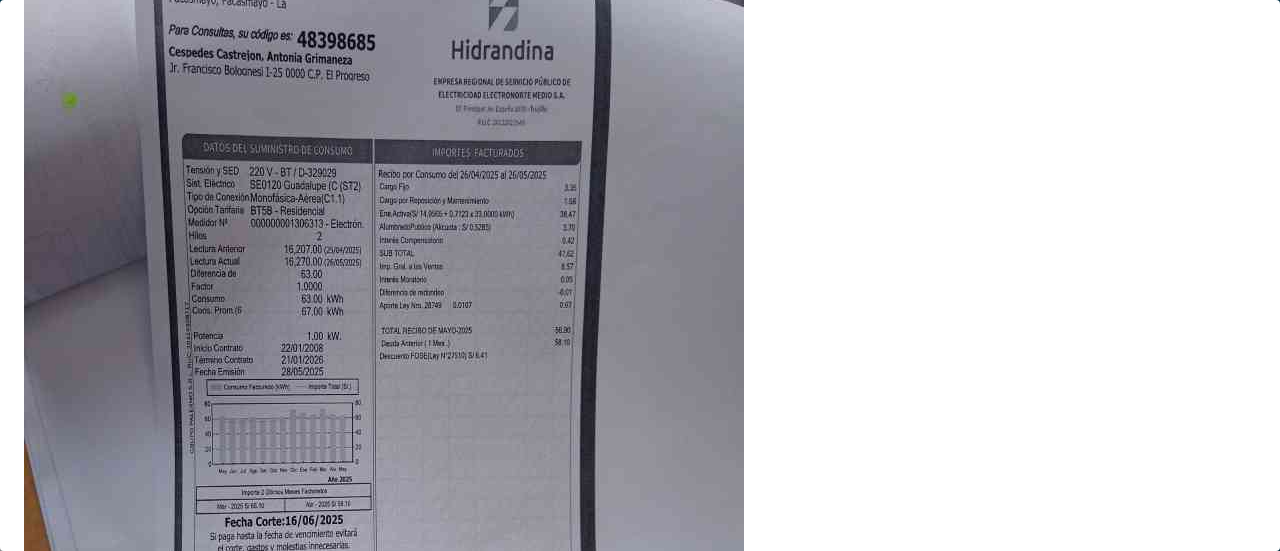 scroll, scrollTop: 500, scrollLeft: 0, axis: vertical 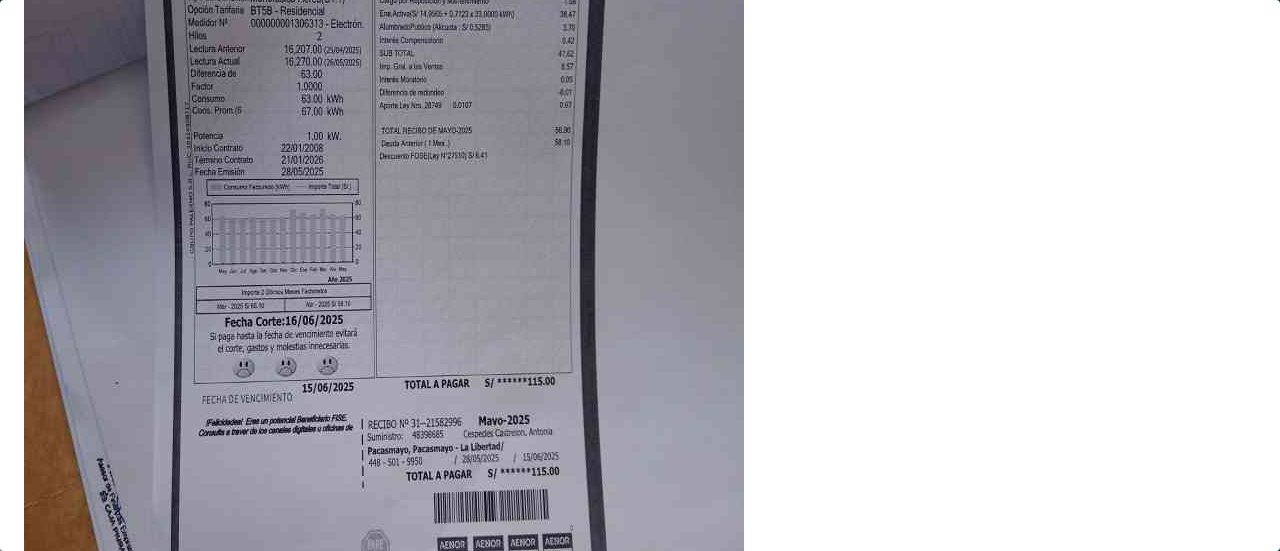 type 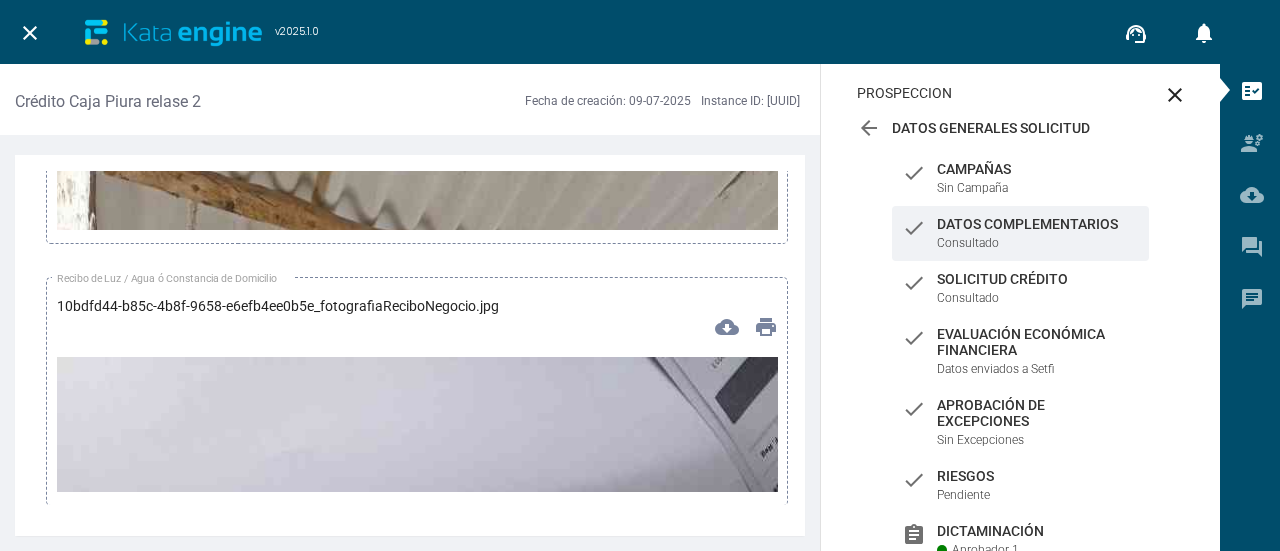 scroll, scrollTop: 13800, scrollLeft: 0, axis: vertical 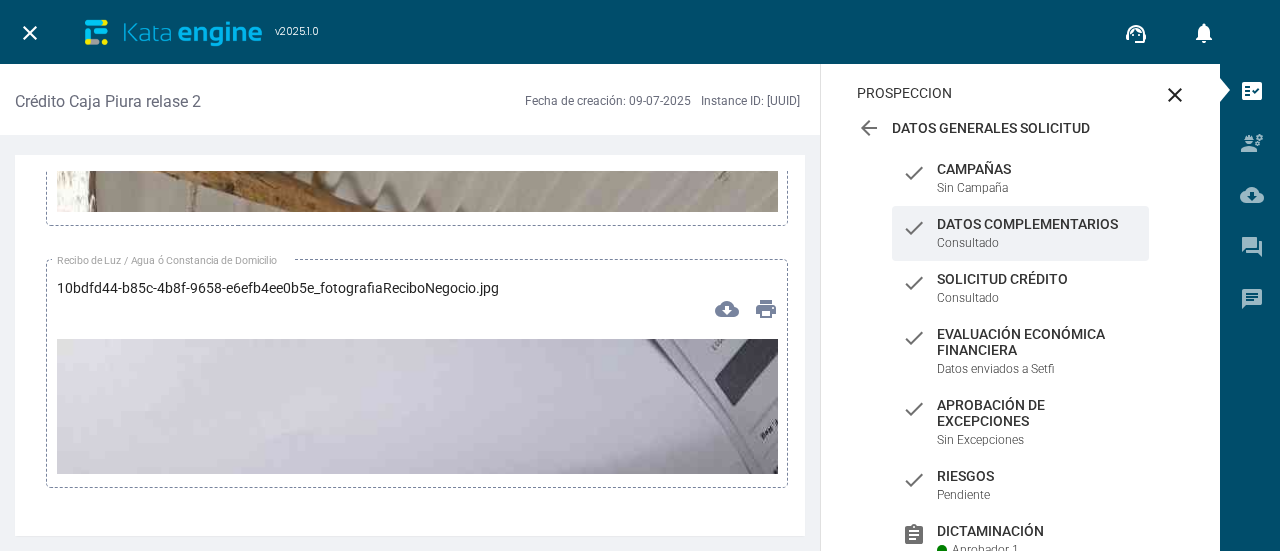 click at bounding box center (417, 718) 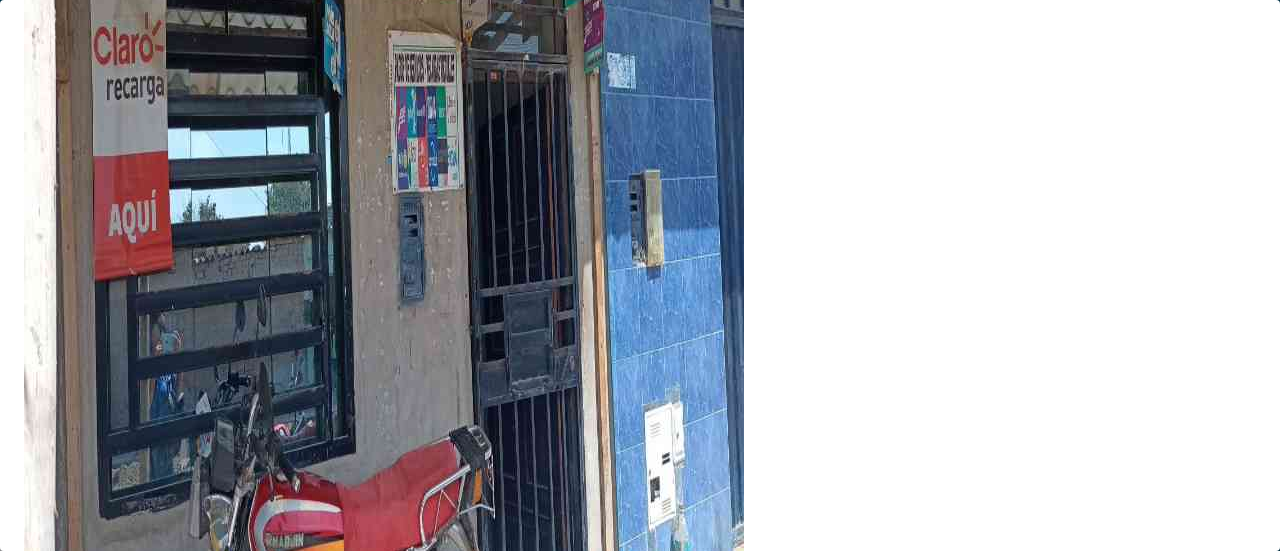 scroll, scrollTop: 700, scrollLeft: 0, axis: vertical 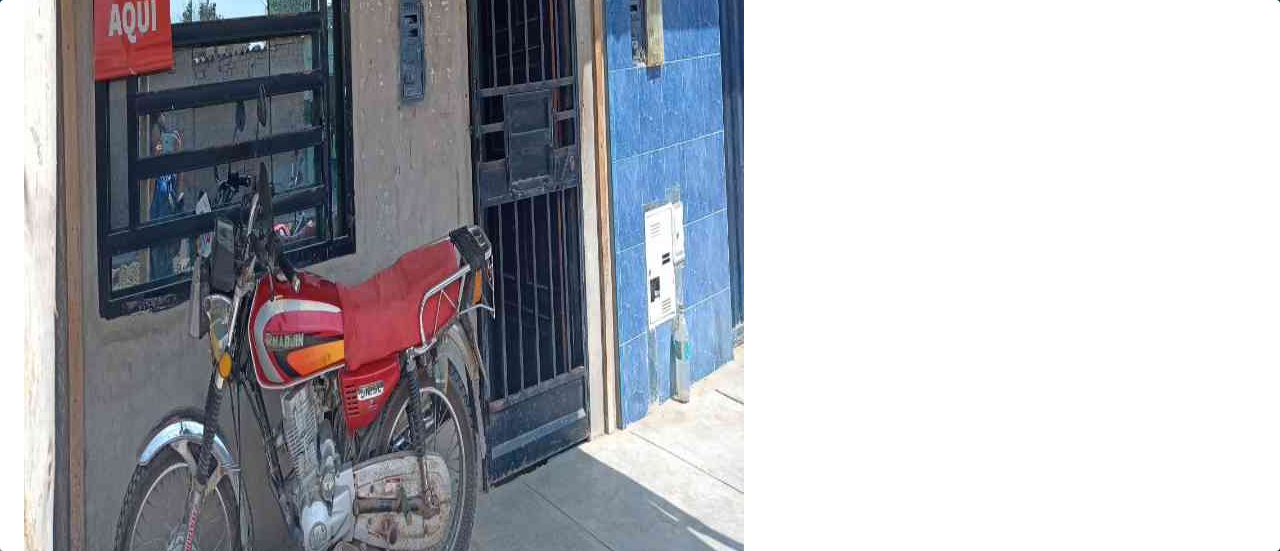 type 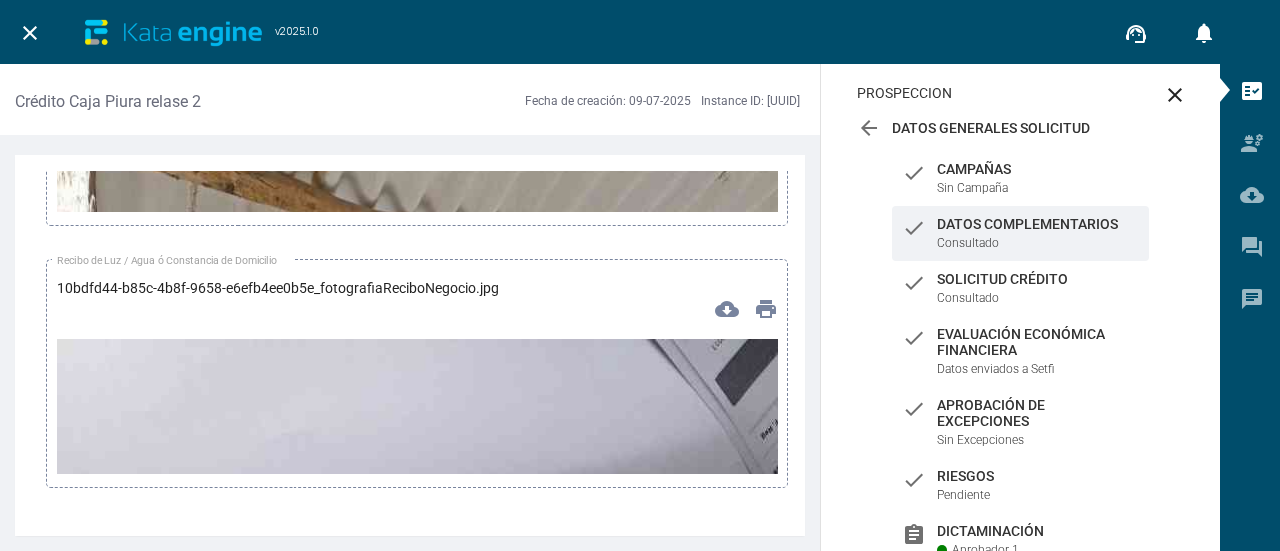scroll, scrollTop: 14000, scrollLeft: 0, axis: vertical 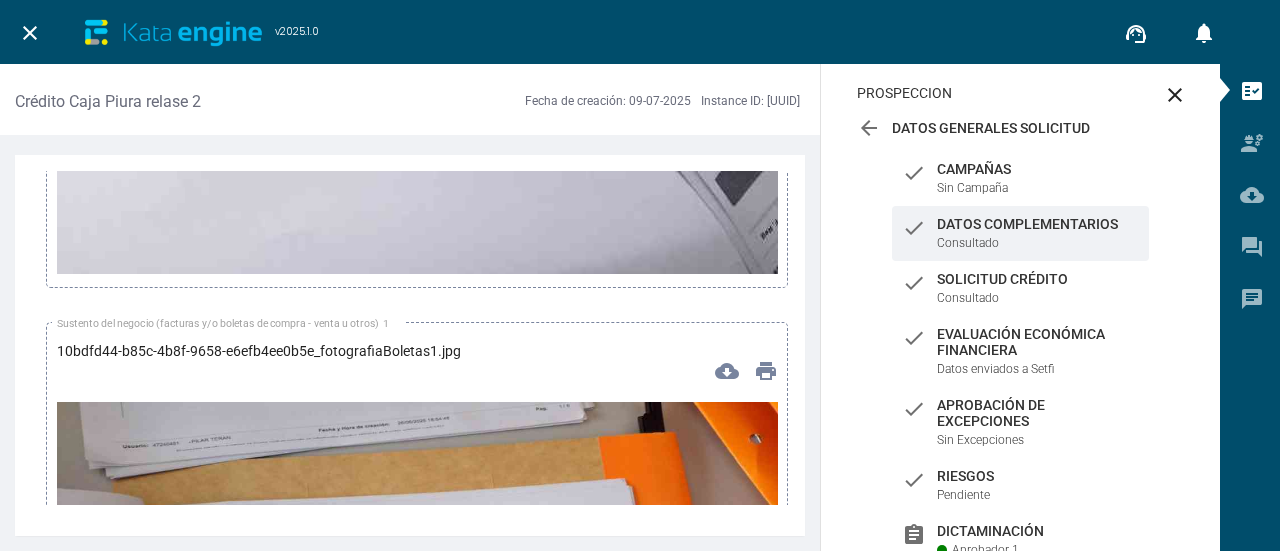 click at bounding box center (417, 780) 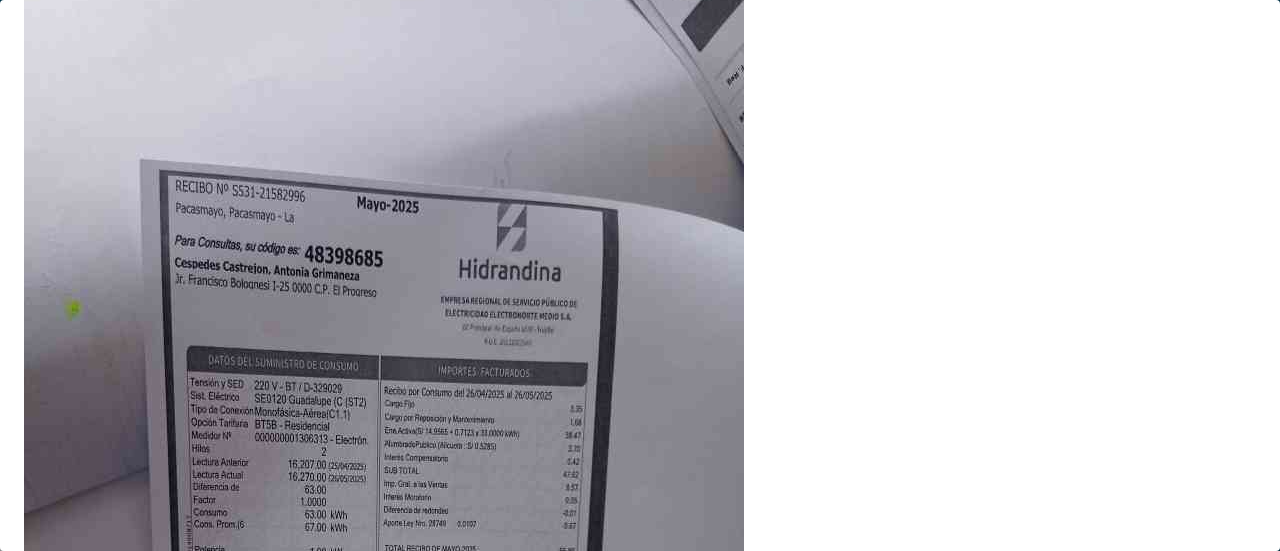 scroll, scrollTop: 200, scrollLeft: 0, axis: vertical 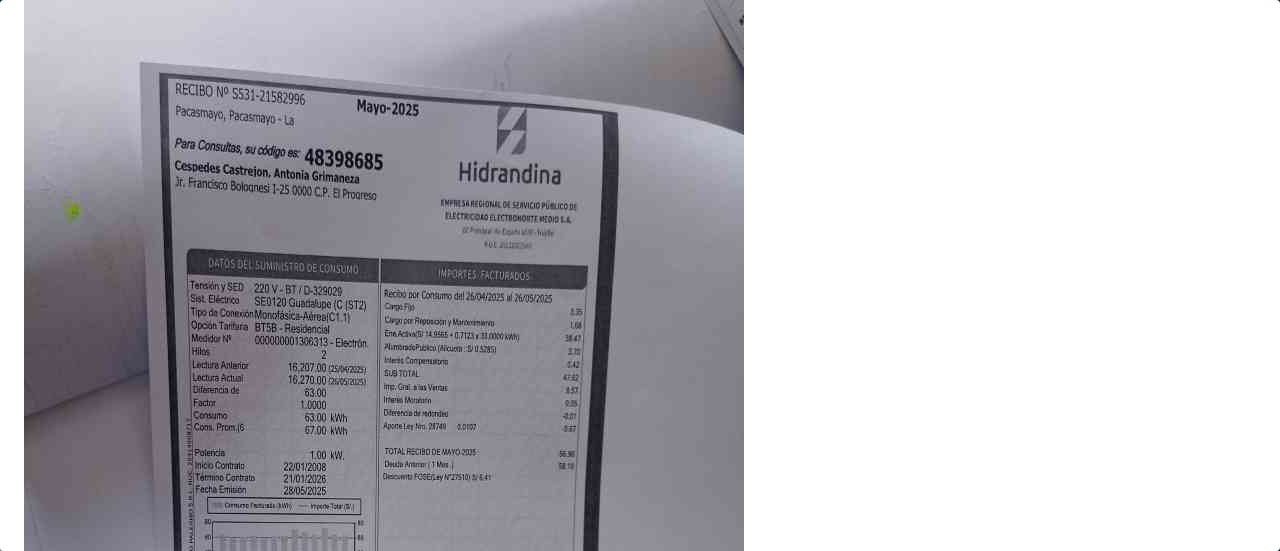 type 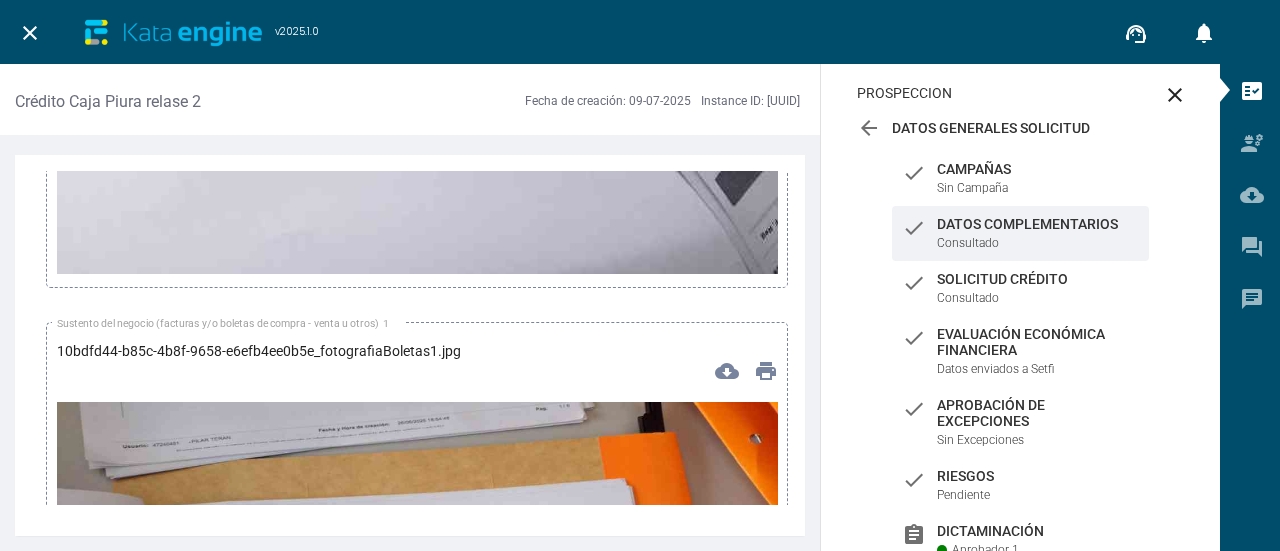scroll, scrollTop: 14200, scrollLeft: 0, axis: vertical 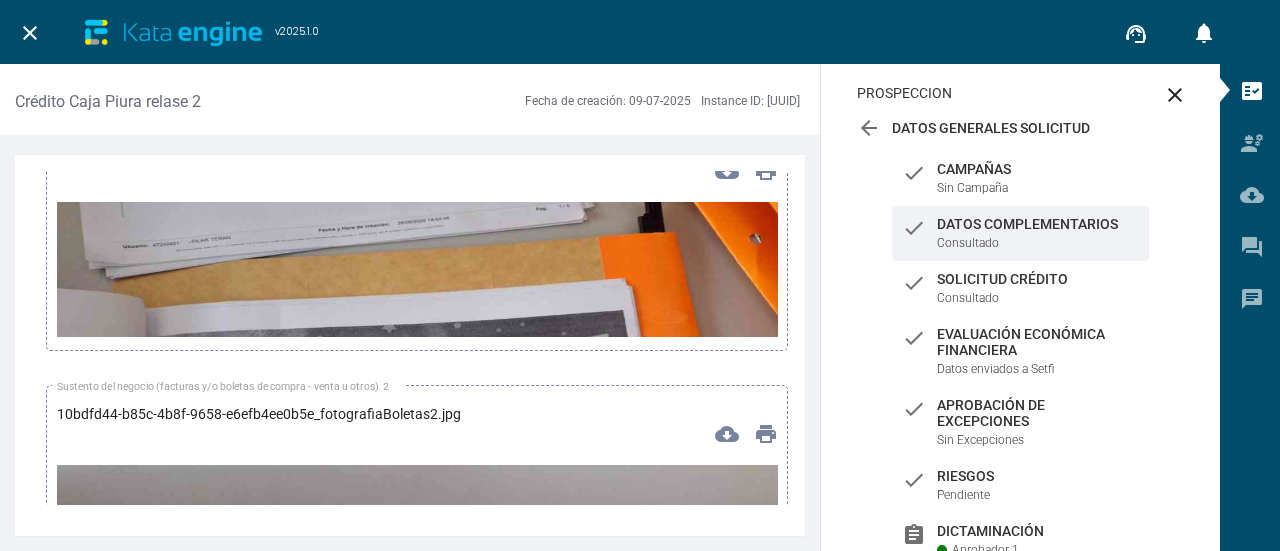 click at bounding box center (417, 405) 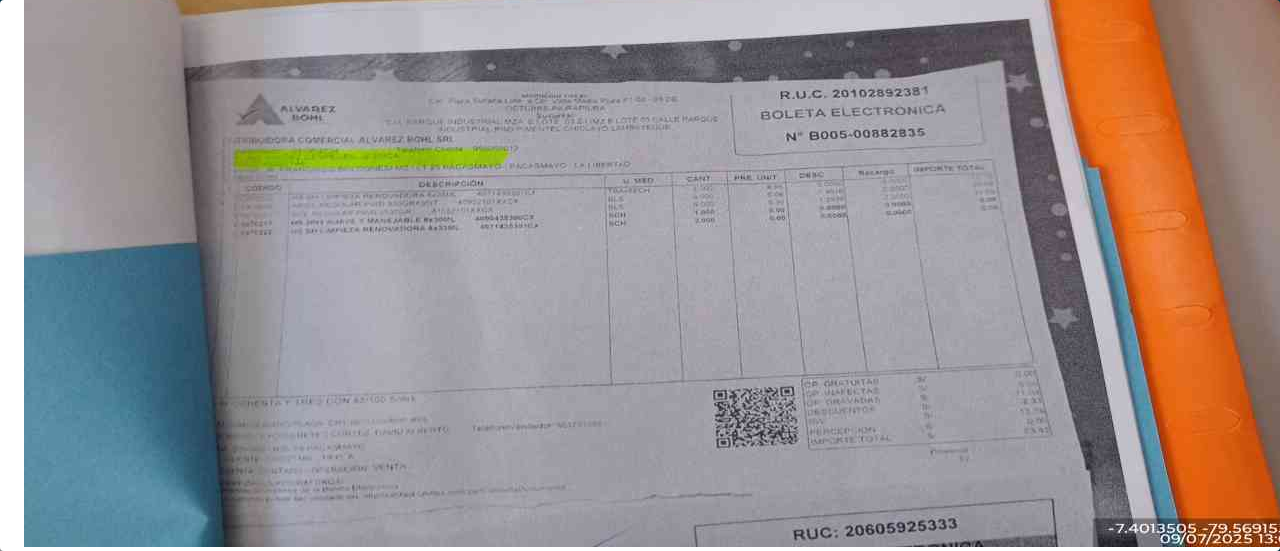 scroll, scrollTop: 276, scrollLeft: 0, axis: vertical 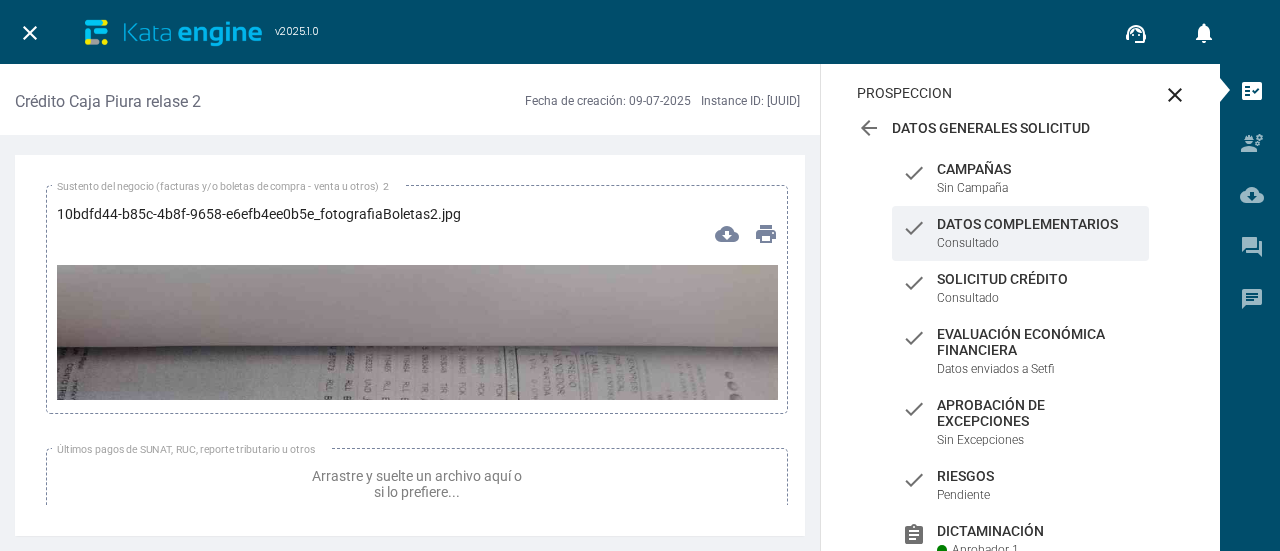 click at bounding box center (417, 468) 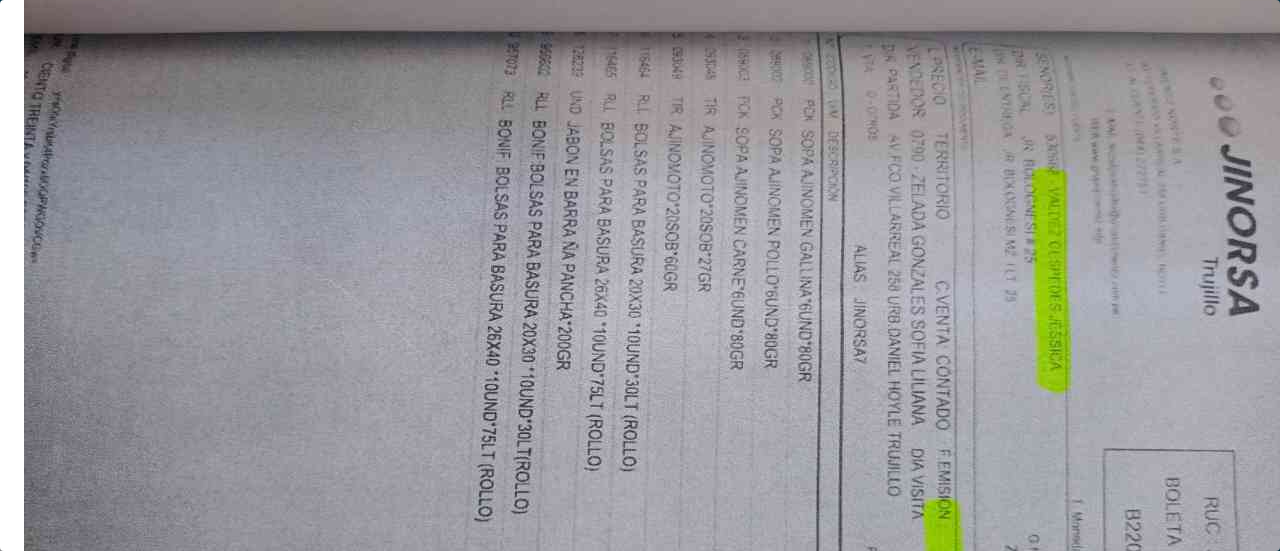 scroll, scrollTop: 276, scrollLeft: 0, axis: vertical 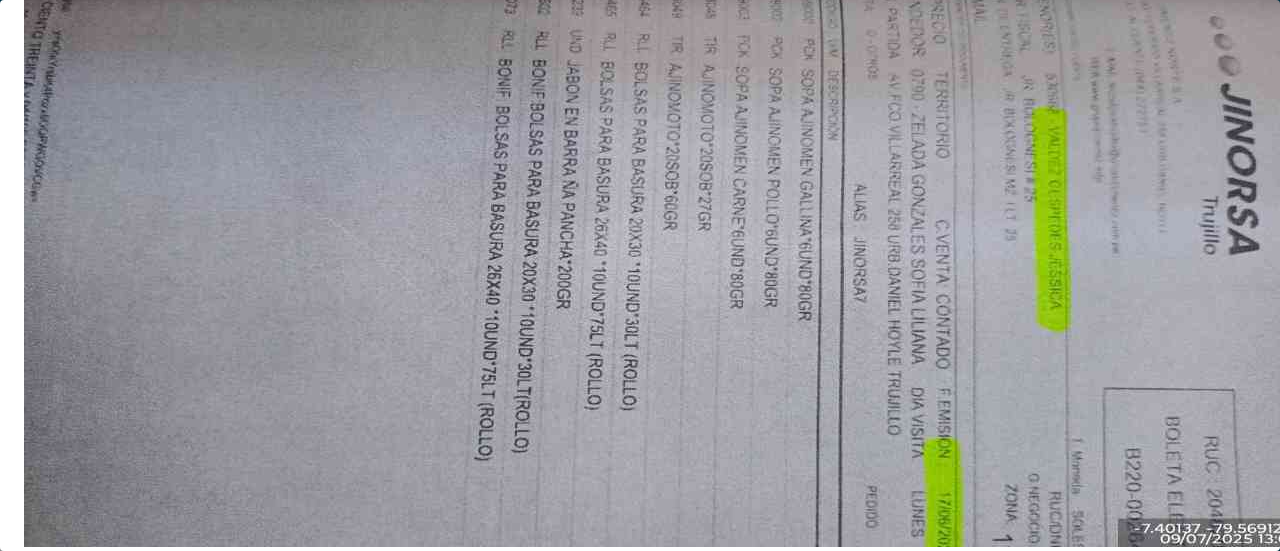type 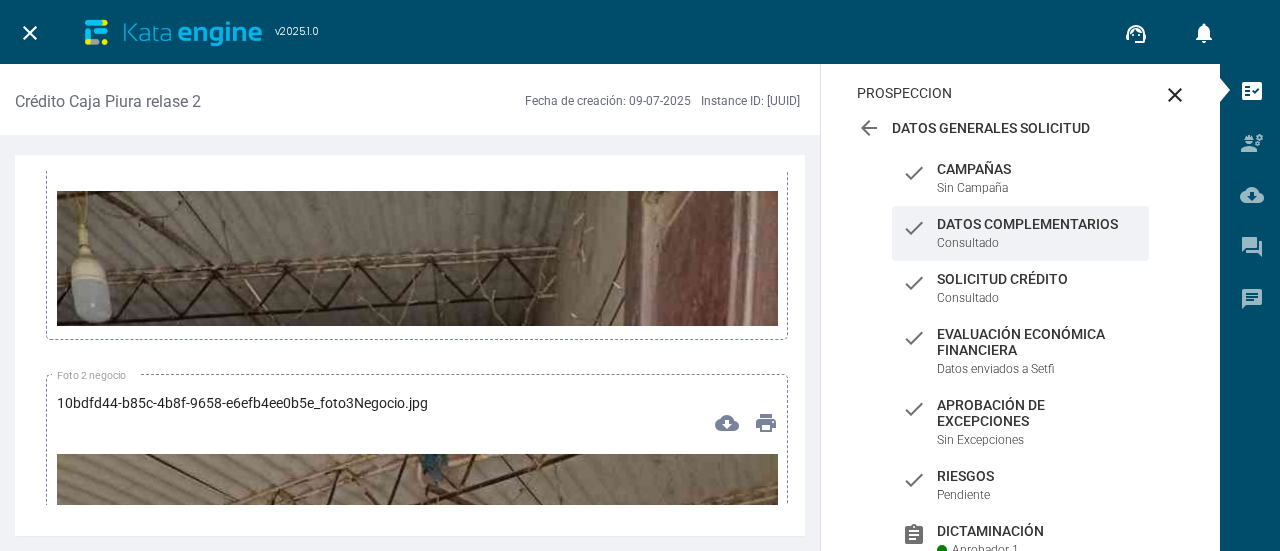 scroll, scrollTop: 15400, scrollLeft: 0, axis: vertical 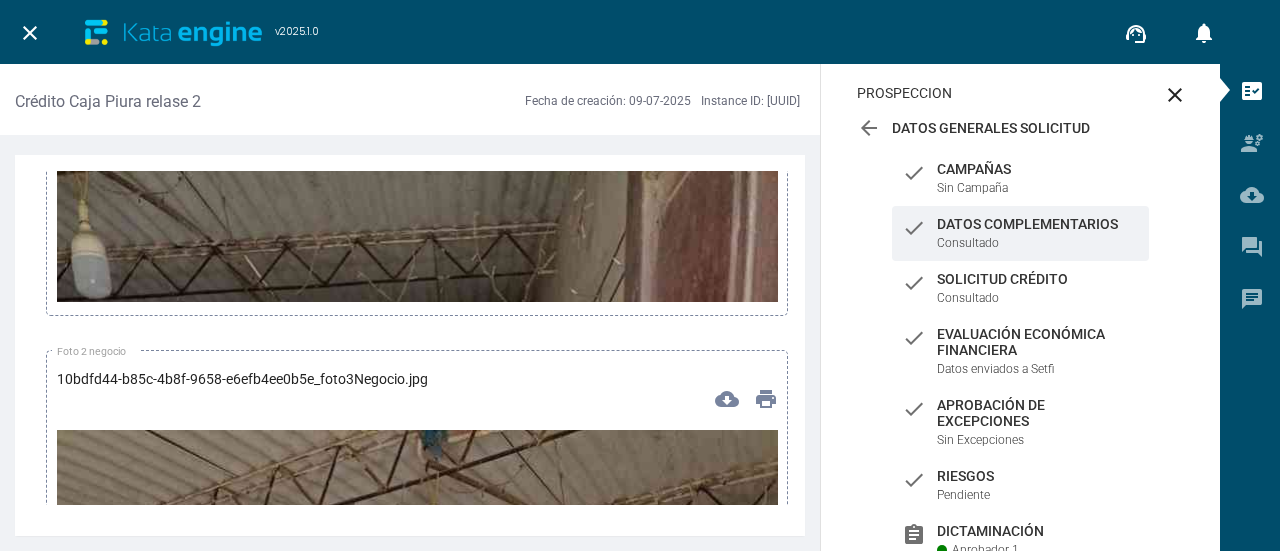 click at bounding box center (417, 808) 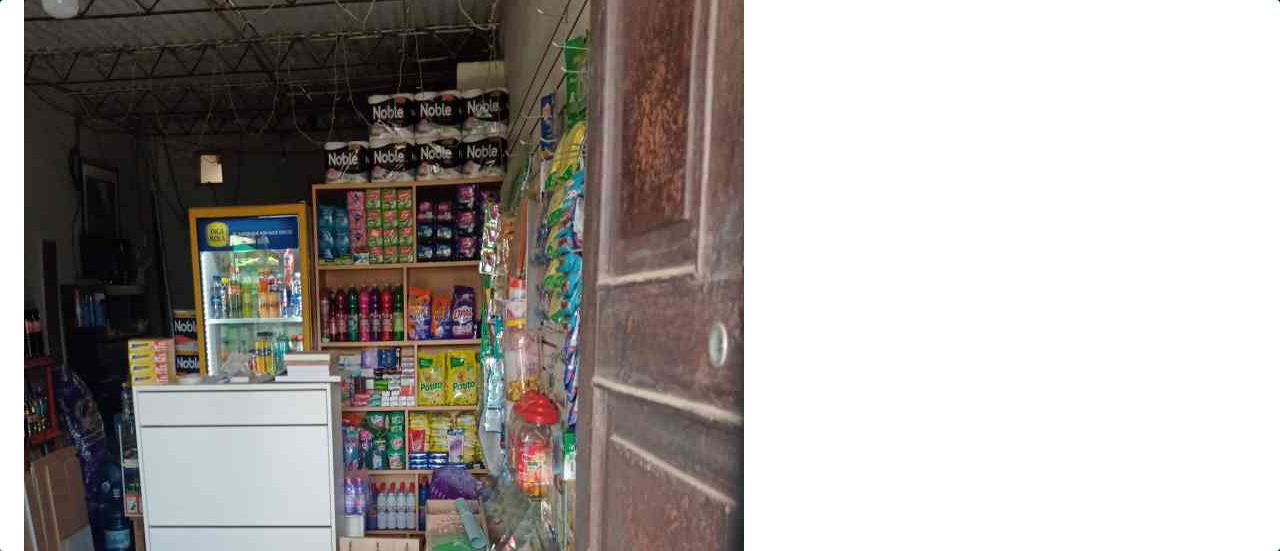 scroll, scrollTop: 300, scrollLeft: 0, axis: vertical 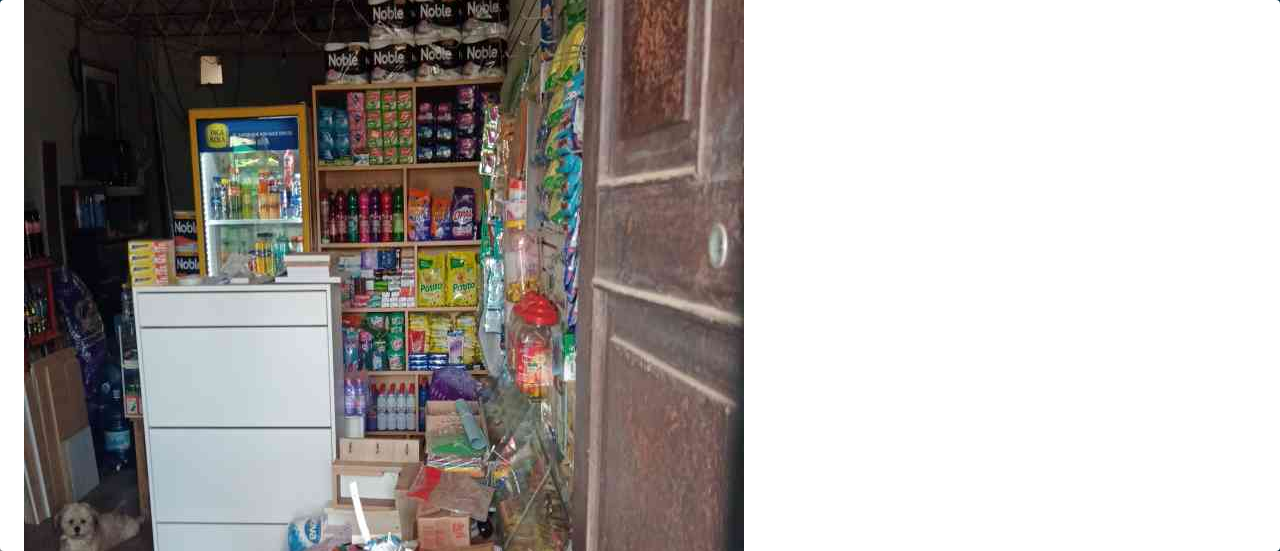 type 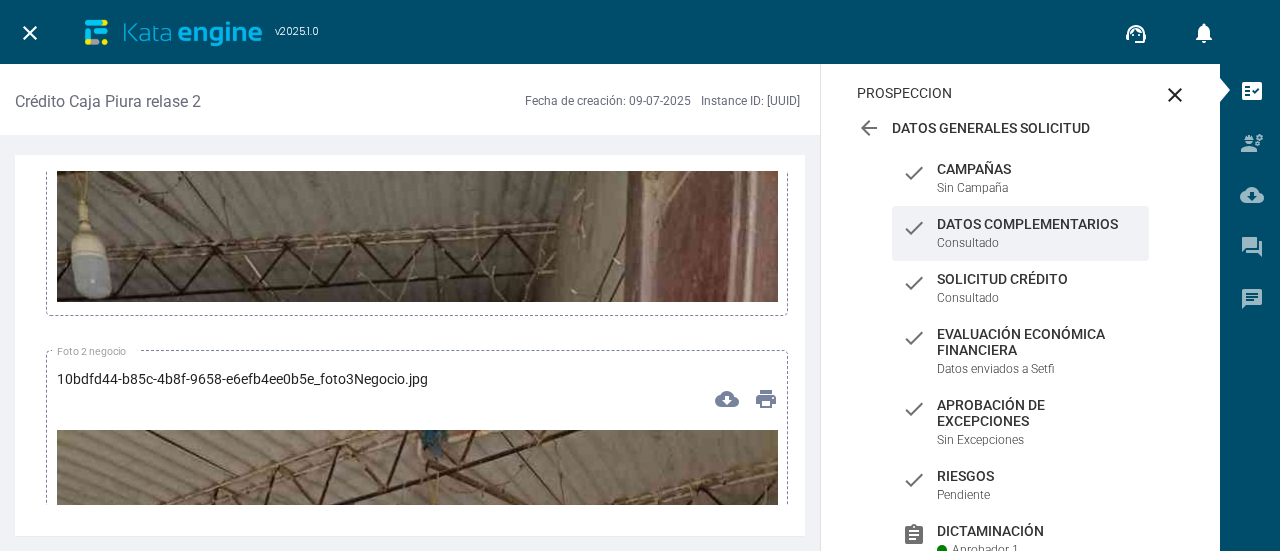 scroll, scrollTop: 15600, scrollLeft: 0, axis: vertical 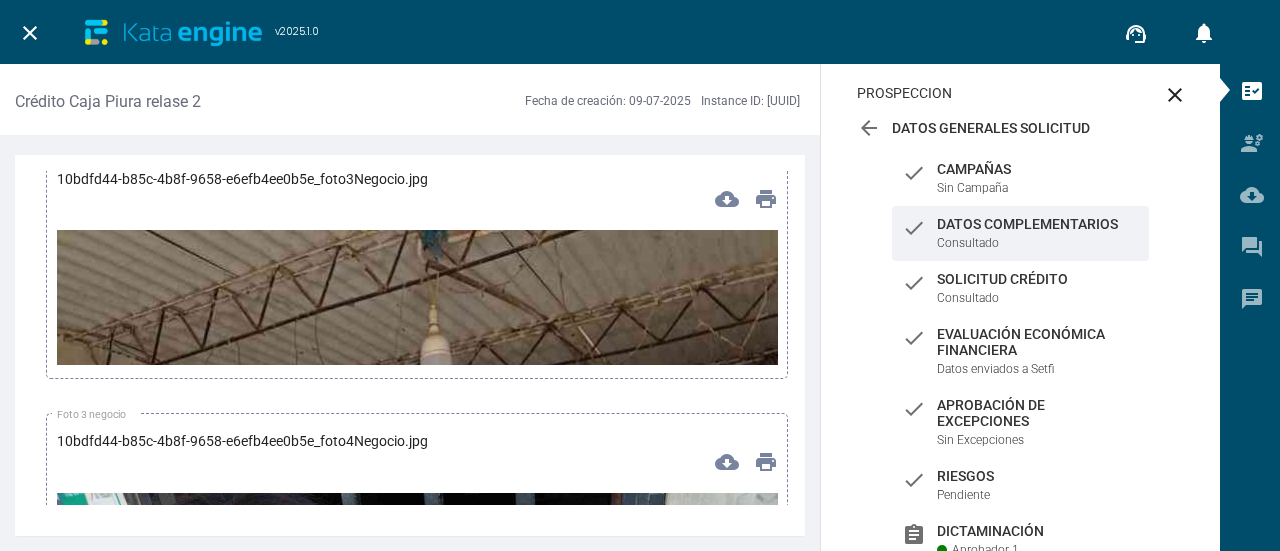 click at bounding box center (417, 871) 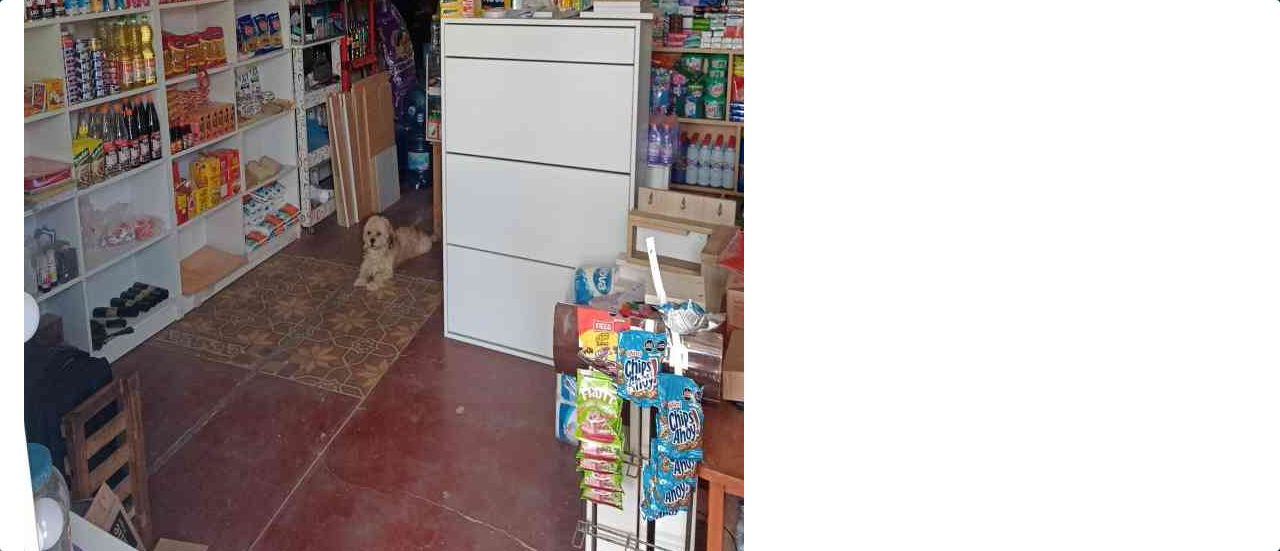 scroll, scrollTop: 600, scrollLeft: 0, axis: vertical 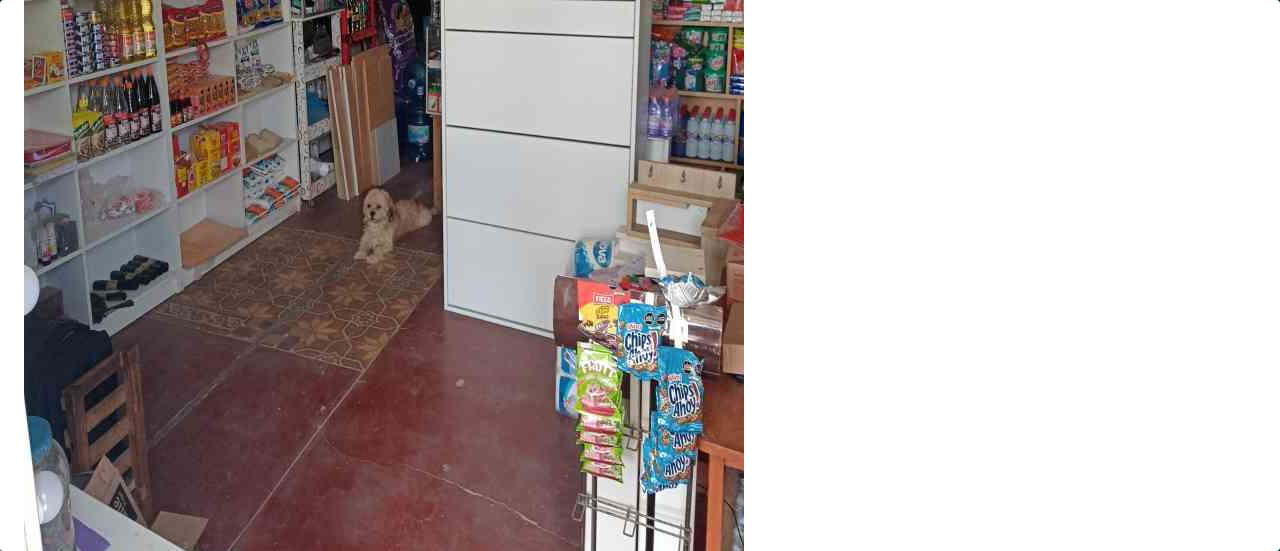 type 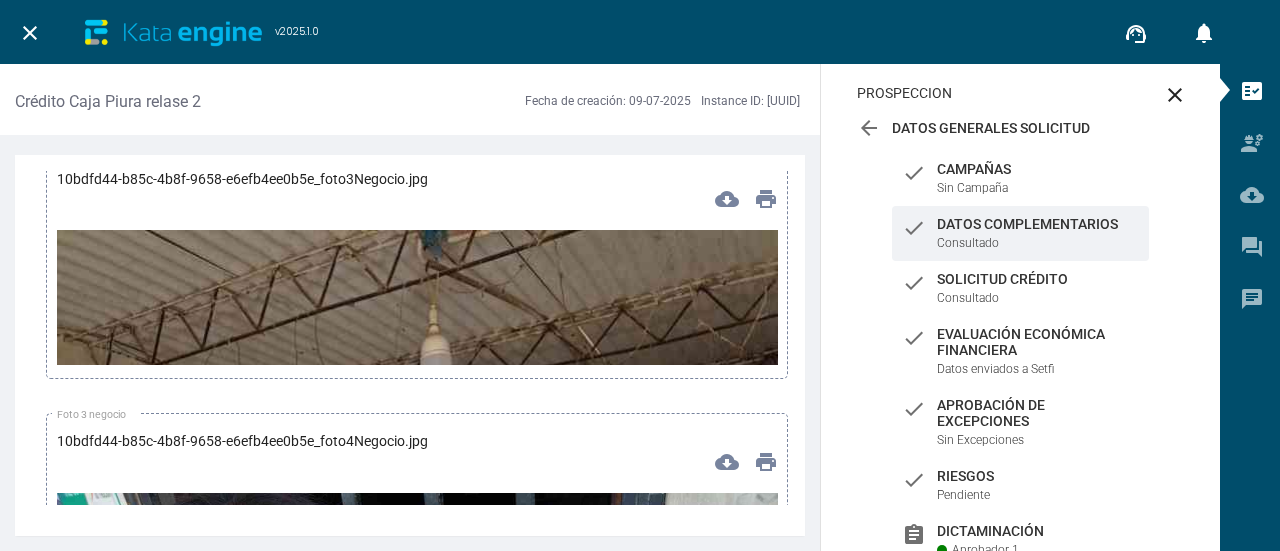 scroll, scrollTop: 15800, scrollLeft: 0, axis: vertical 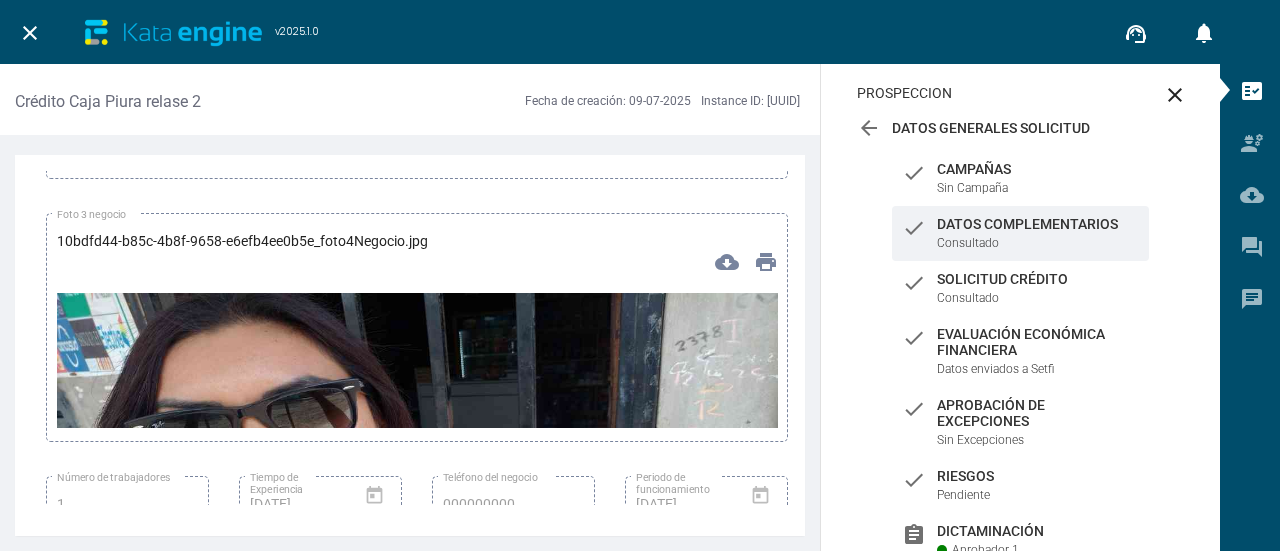 click at bounding box center (417, 496) 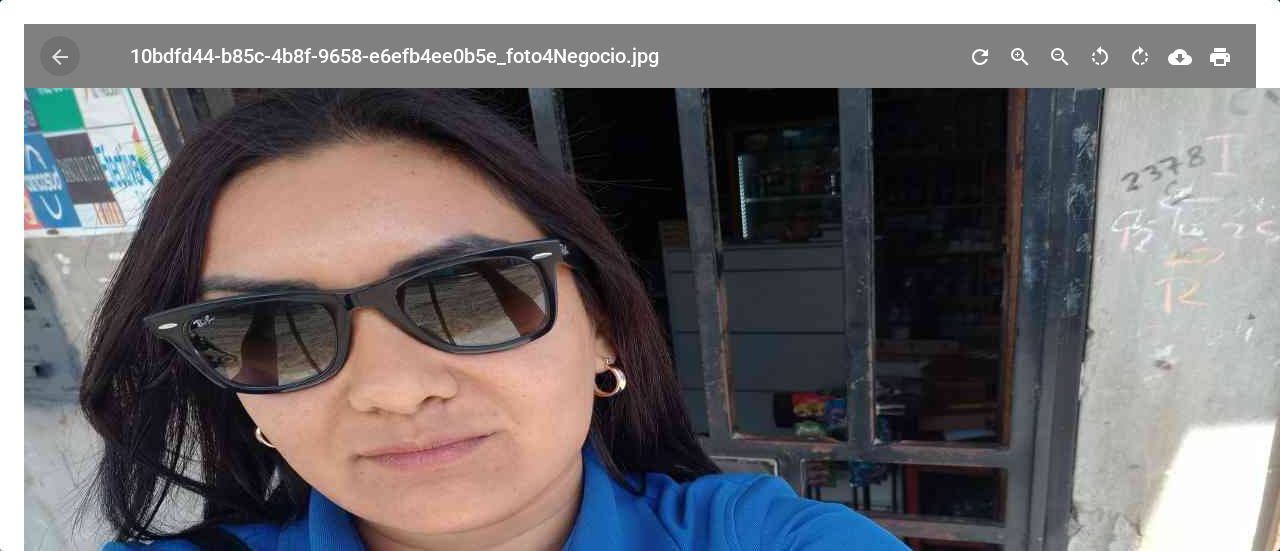 scroll, scrollTop: 200, scrollLeft: 0, axis: vertical 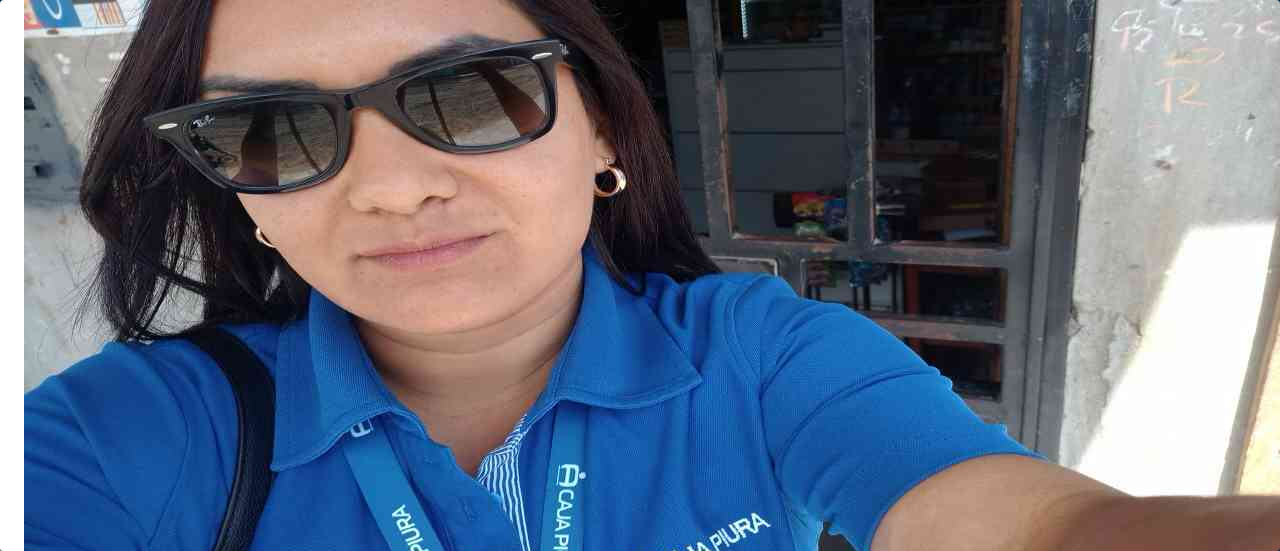 type 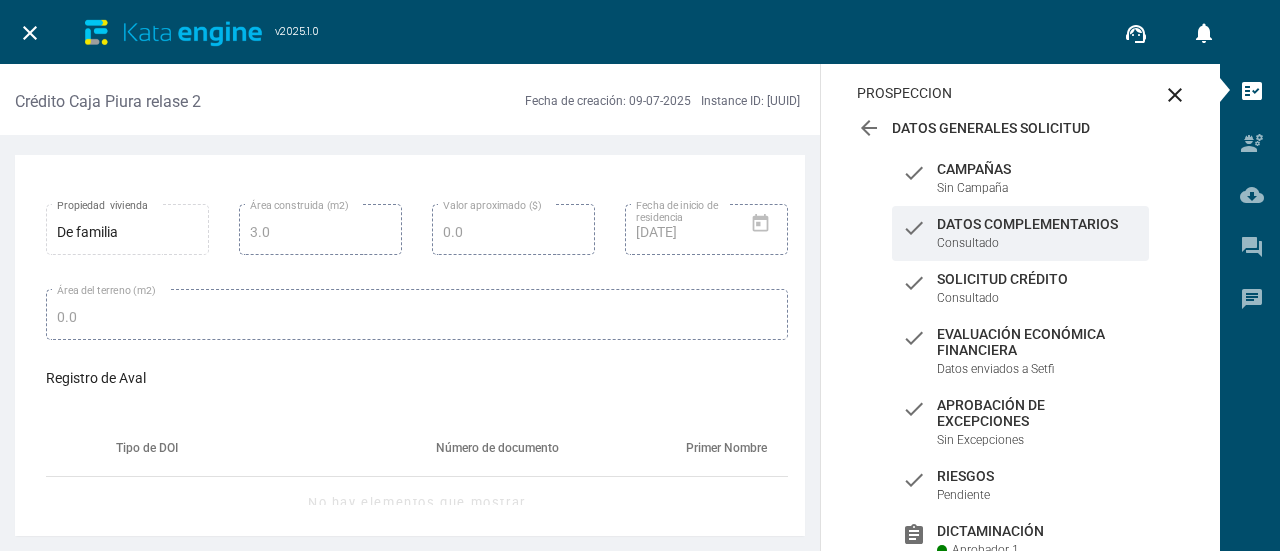 scroll, scrollTop: 18200, scrollLeft: 0, axis: vertical 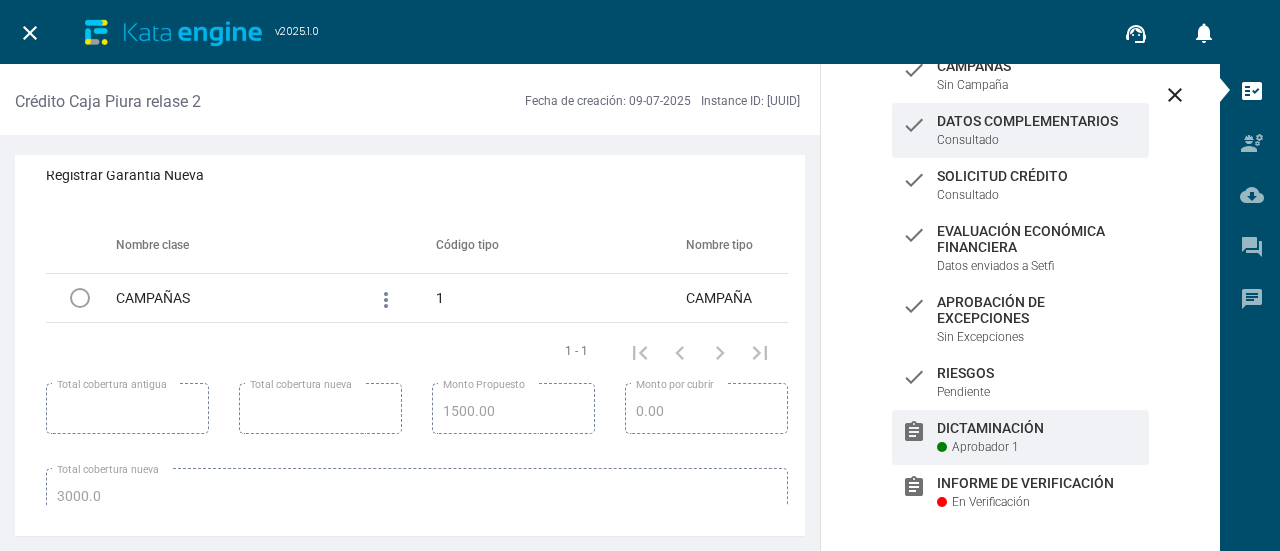 click on "Dictaminación" at bounding box center (1038, 66) 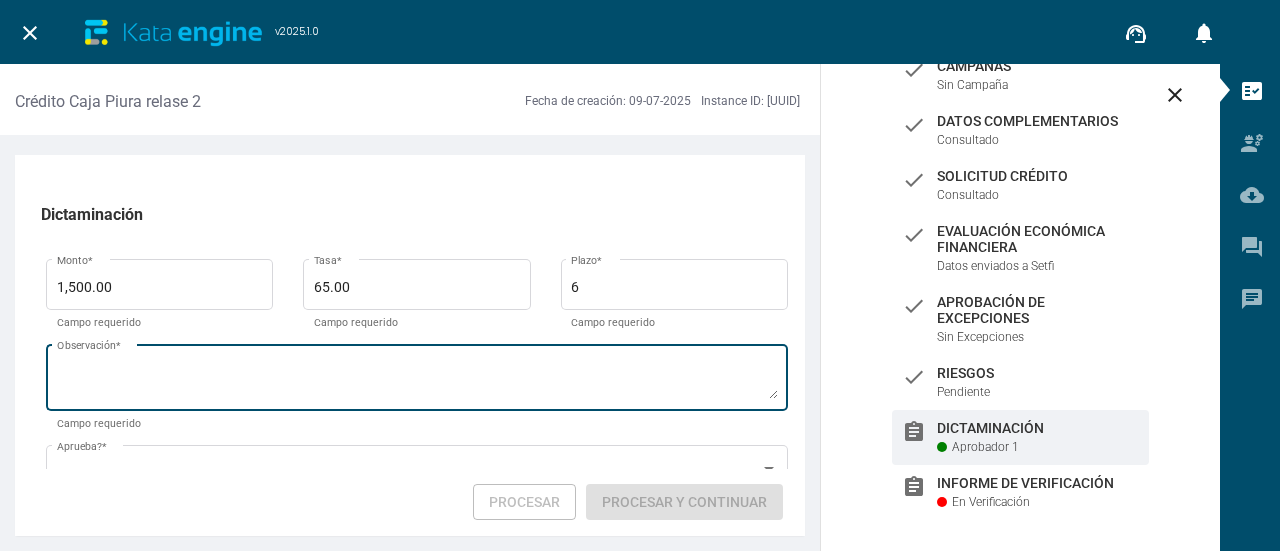 click on "Observación   *" at bounding box center [417, 381] 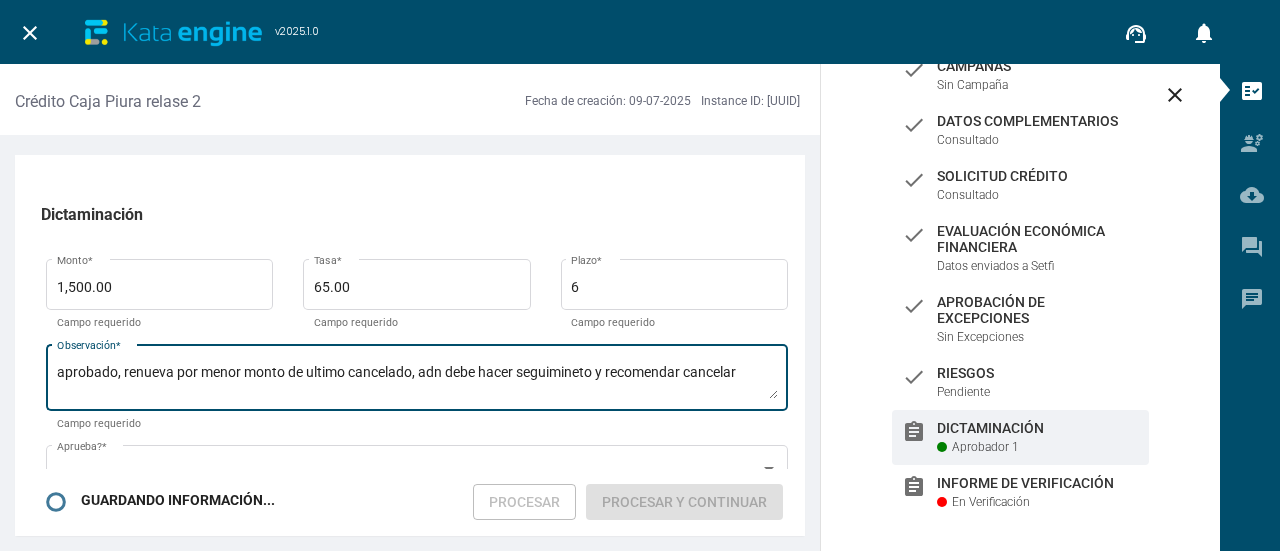 click on "aprobado, renueva por menor monto de ultimo cancelado, adn debe hacer seguimineto y recomendar cancelar" at bounding box center (417, 381) 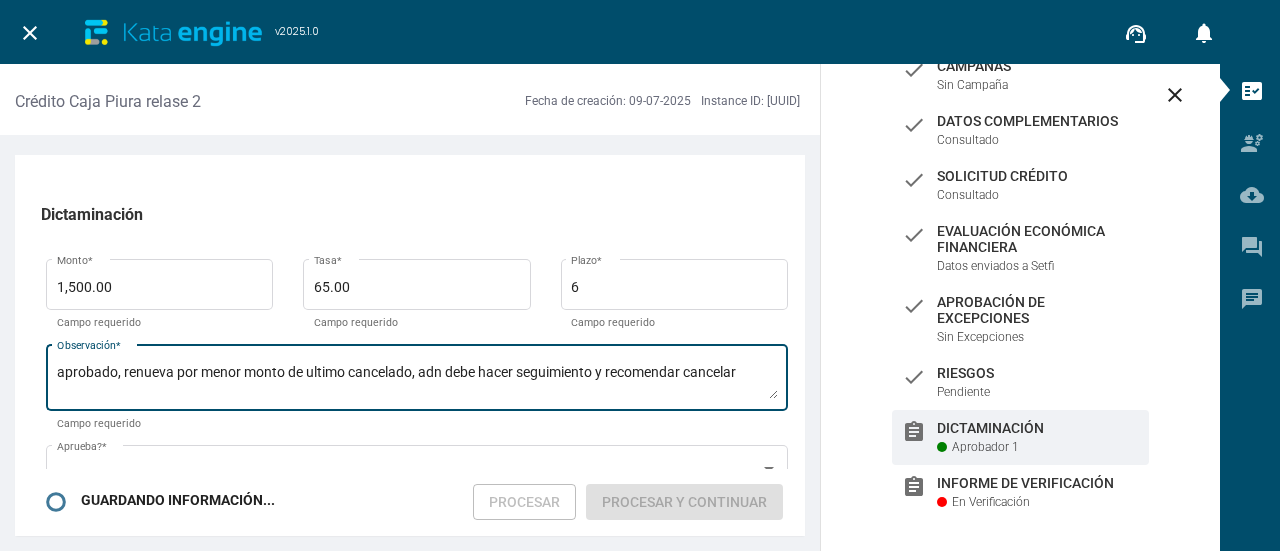 click on "aprobado, renueva por menor monto de ultimo cancelado, adn debe hacer seguimiento y recomendar cancelar" at bounding box center [417, 381] 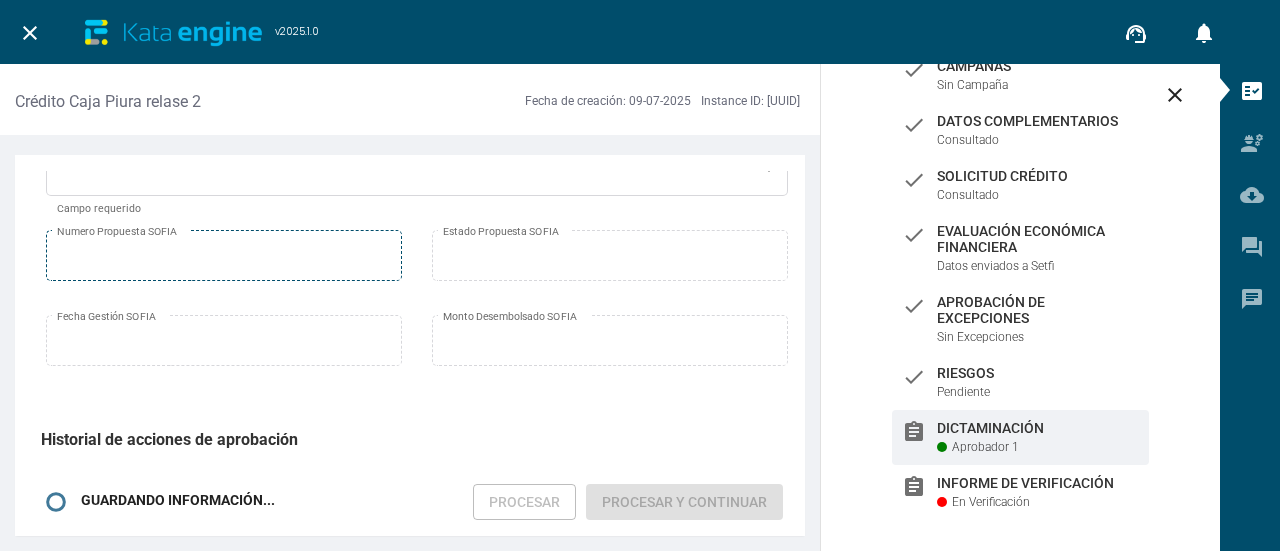 scroll, scrollTop: 200, scrollLeft: 0, axis: vertical 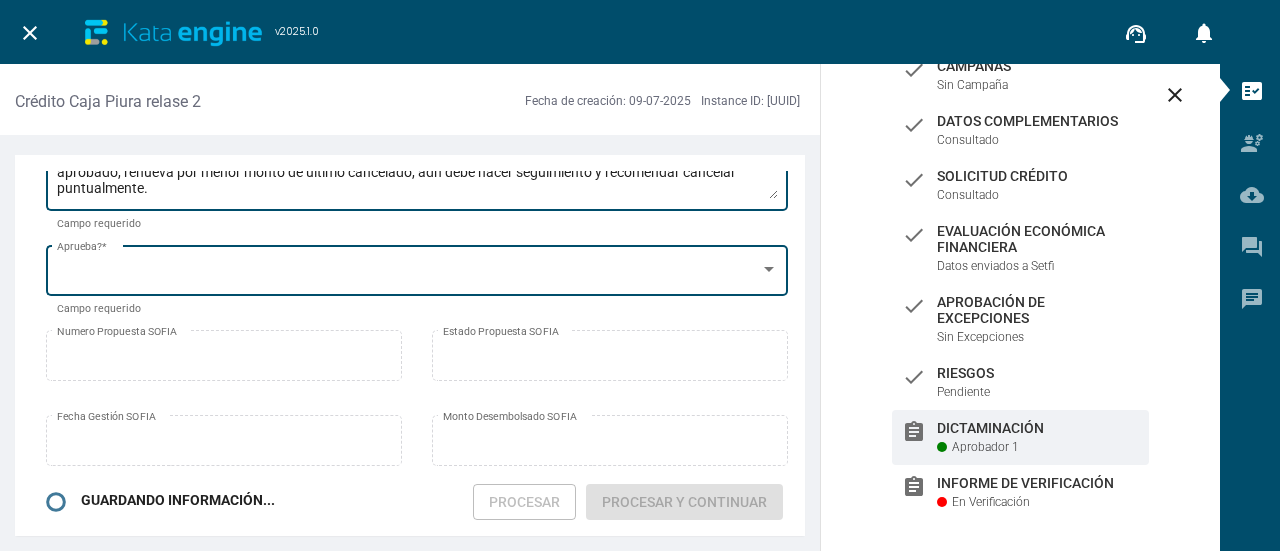 type on "aprobado, renueva por menor monto de ultimo cancelado, adn debe hacer seguimiento y recomendar cancelar puntualmente." 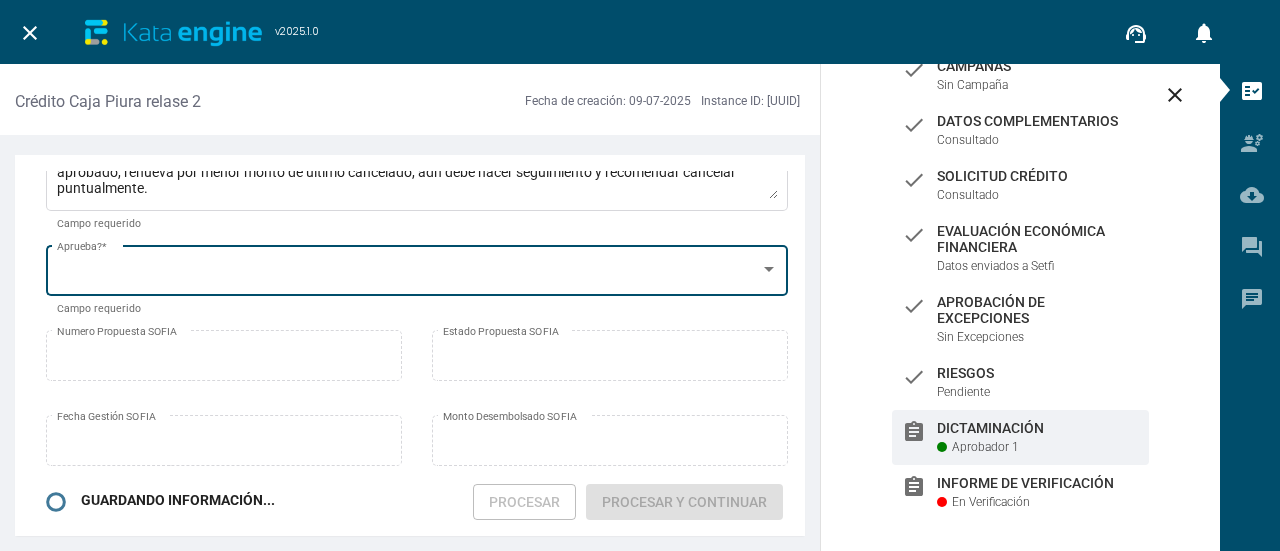 click on "Aprueba?   *" at bounding box center (417, 268) 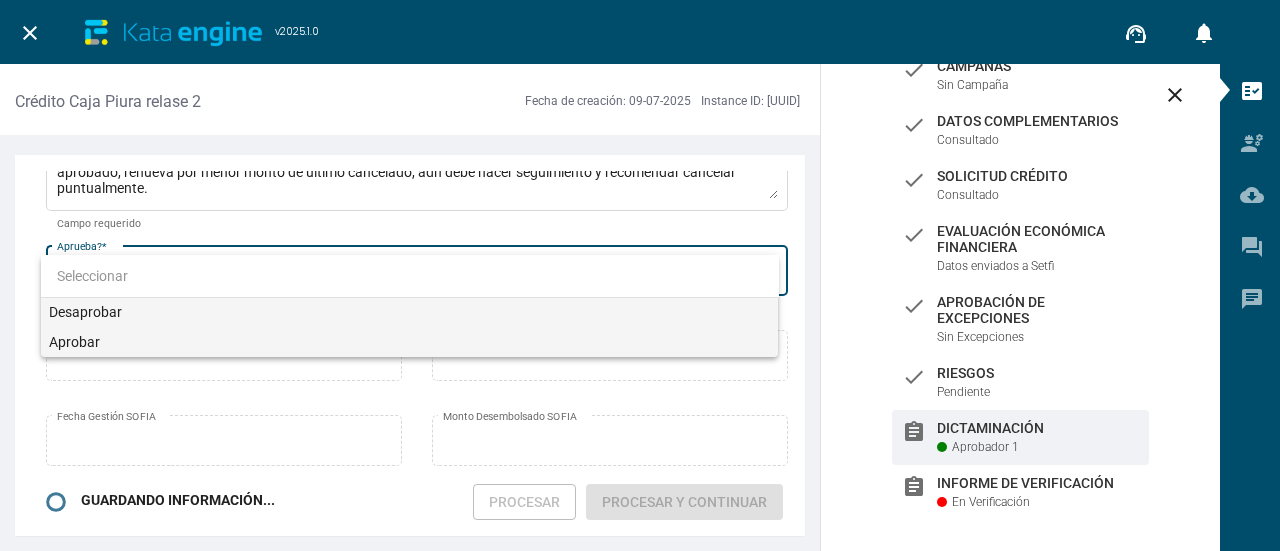 click on "Aprobar" at bounding box center [410, 342] 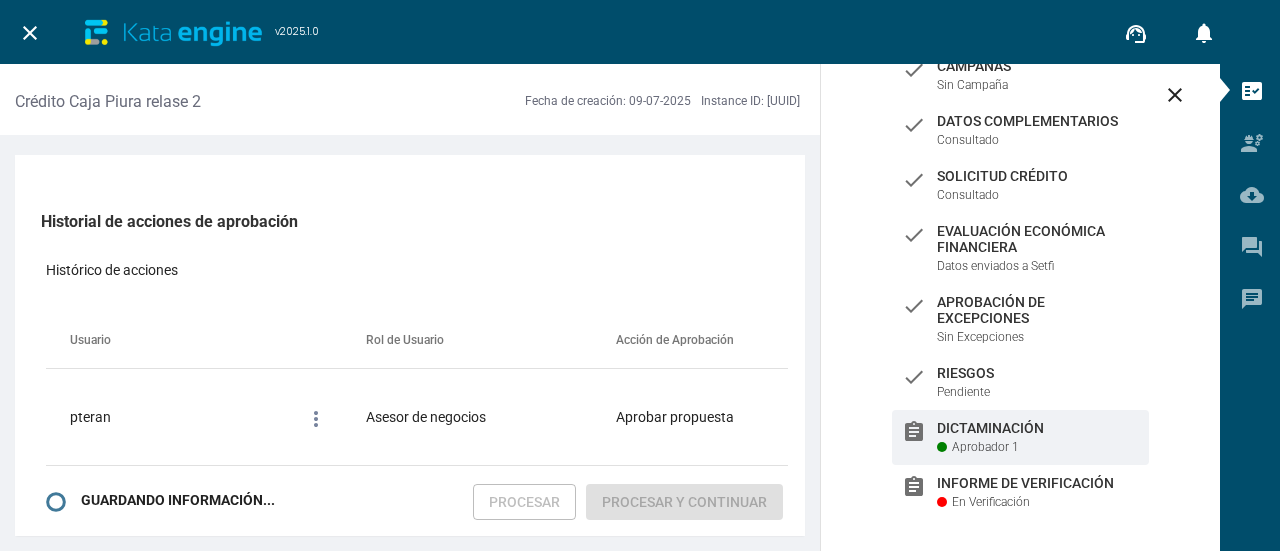 scroll, scrollTop: 679, scrollLeft: 0, axis: vertical 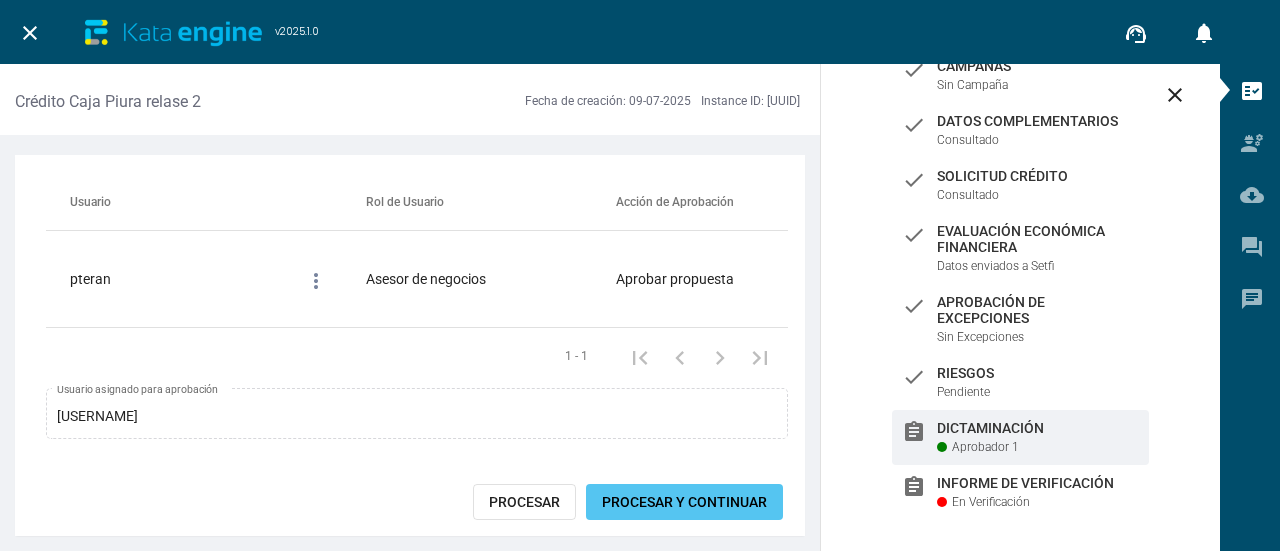 click on "Procesar y Continuar" at bounding box center (684, 502) 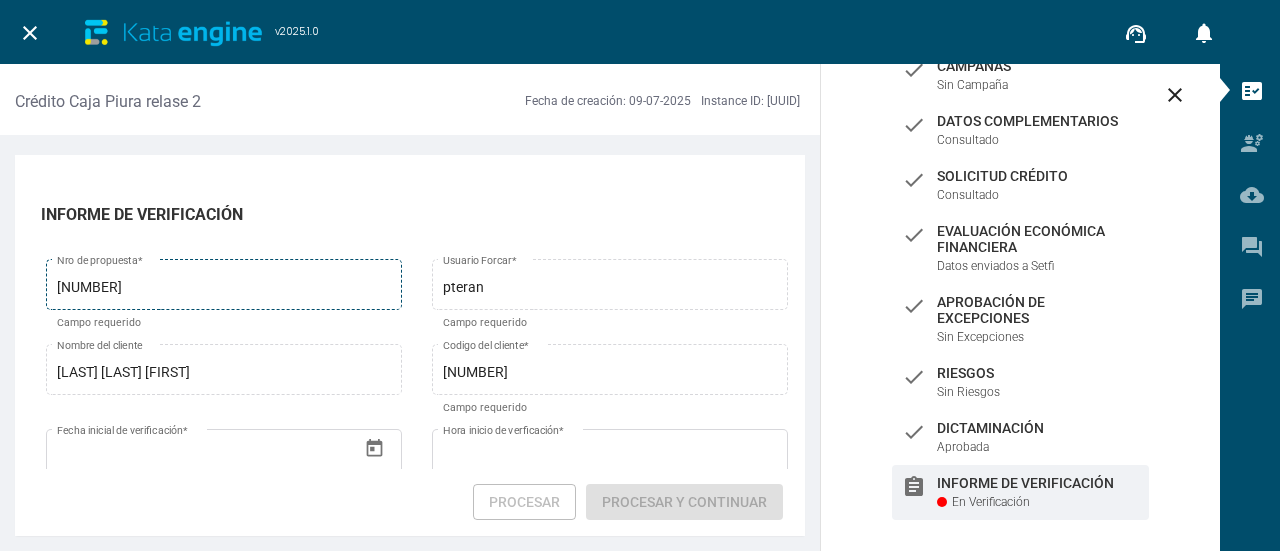 drag, startPoint x: 118, startPoint y: 291, endPoint x: 57, endPoint y: 291, distance: 61 